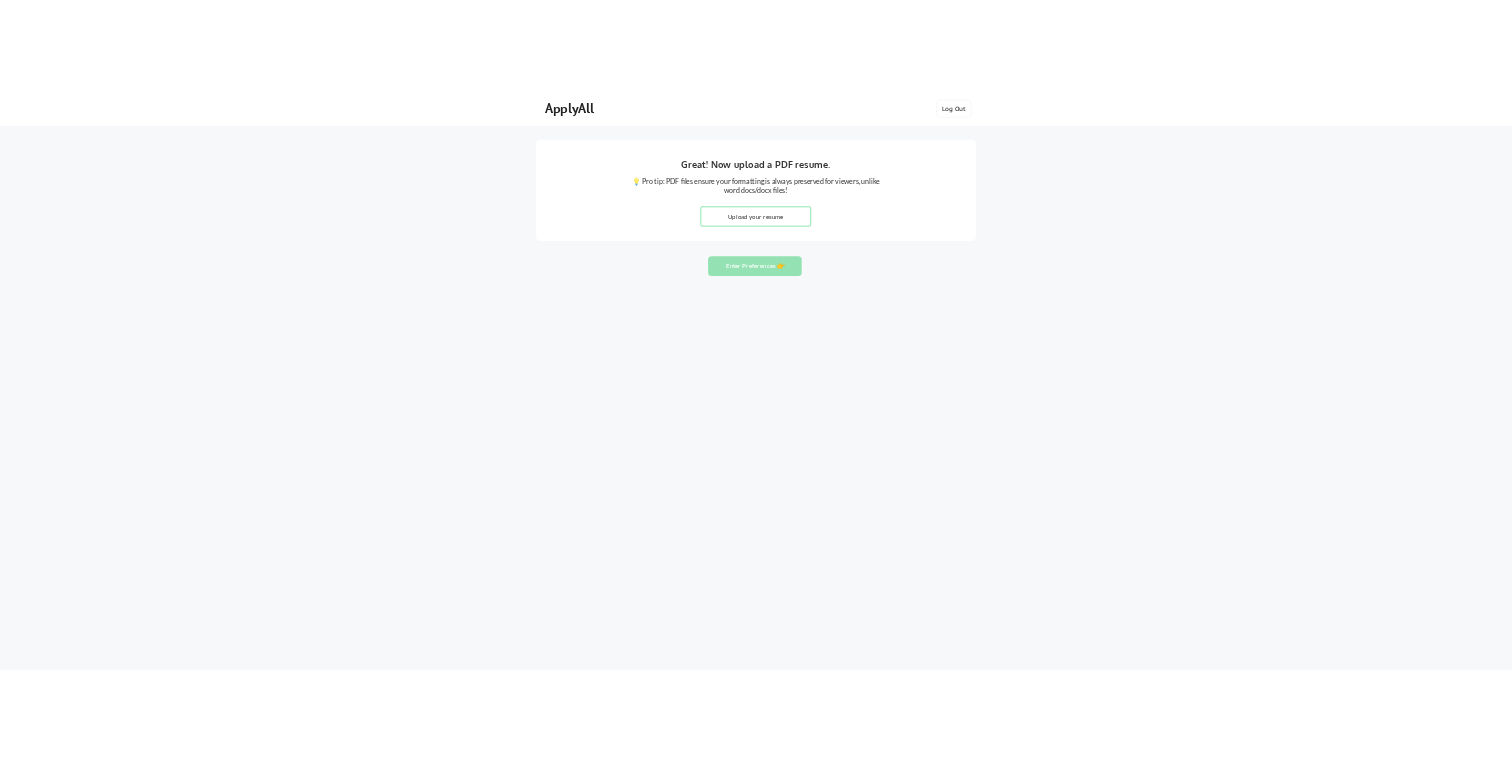 scroll, scrollTop: 0, scrollLeft: 0, axis: both 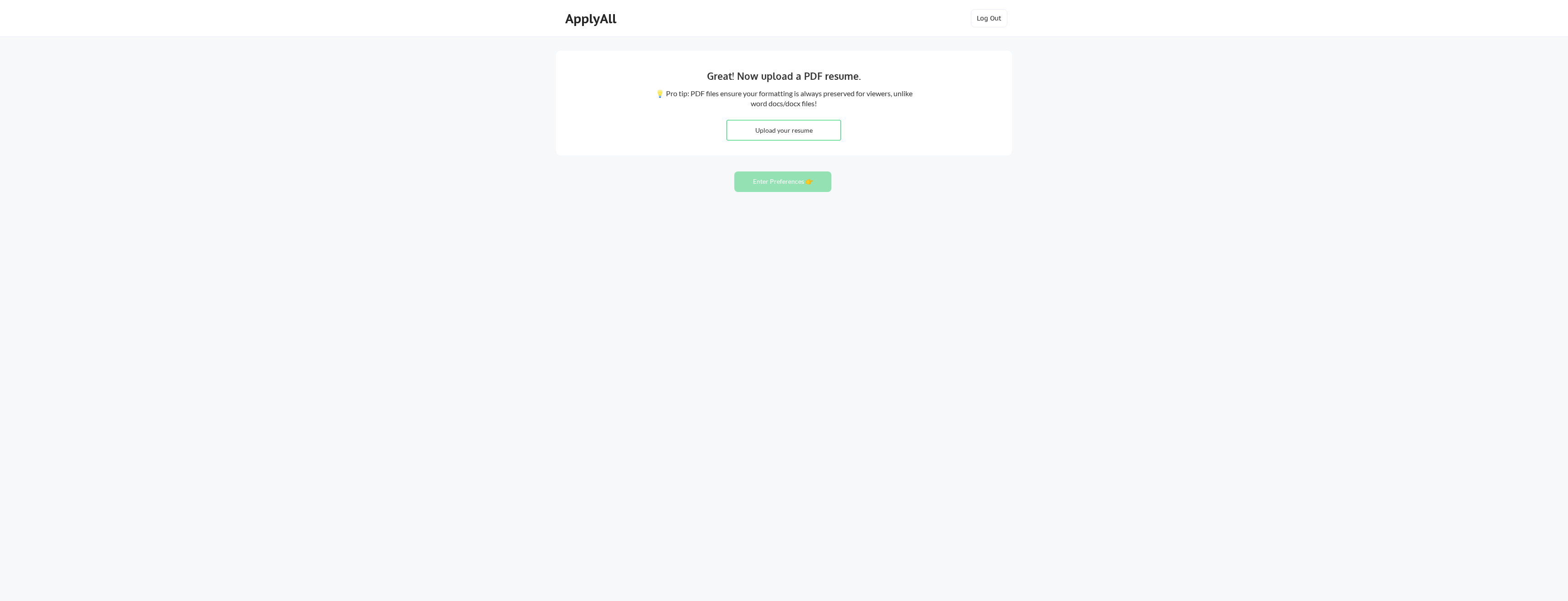 click at bounding box center (784, 130) 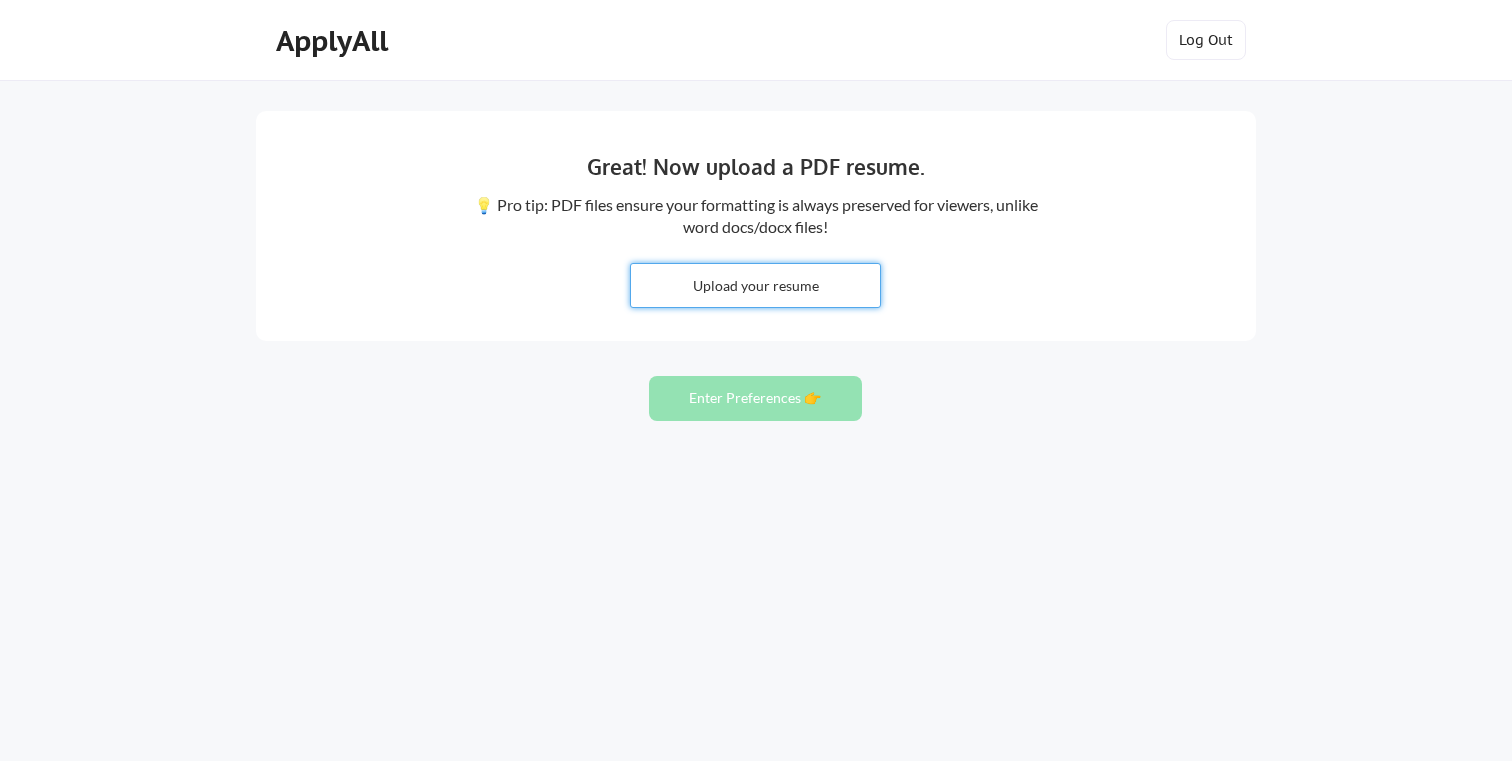 click at bounding box center (755, 285) 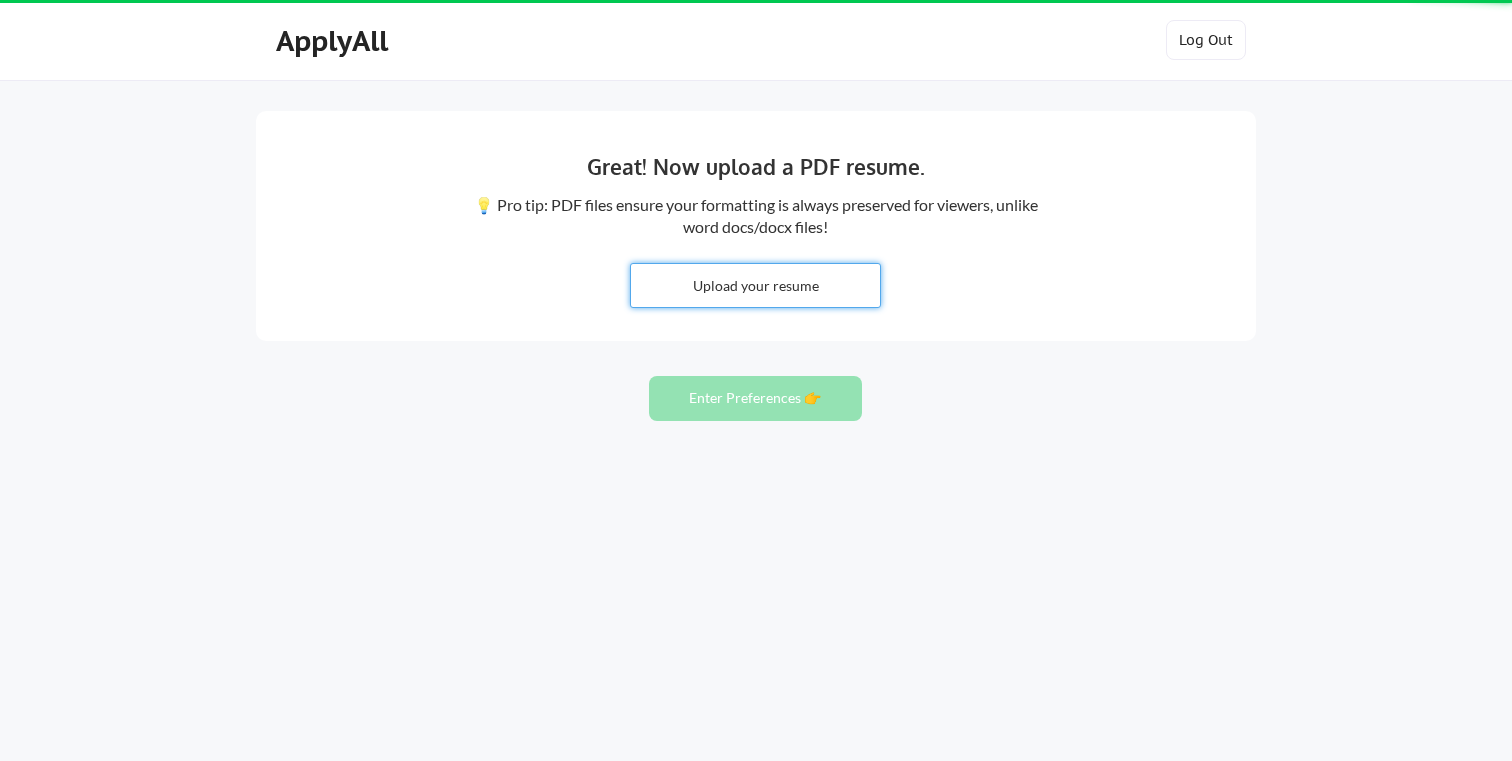 type 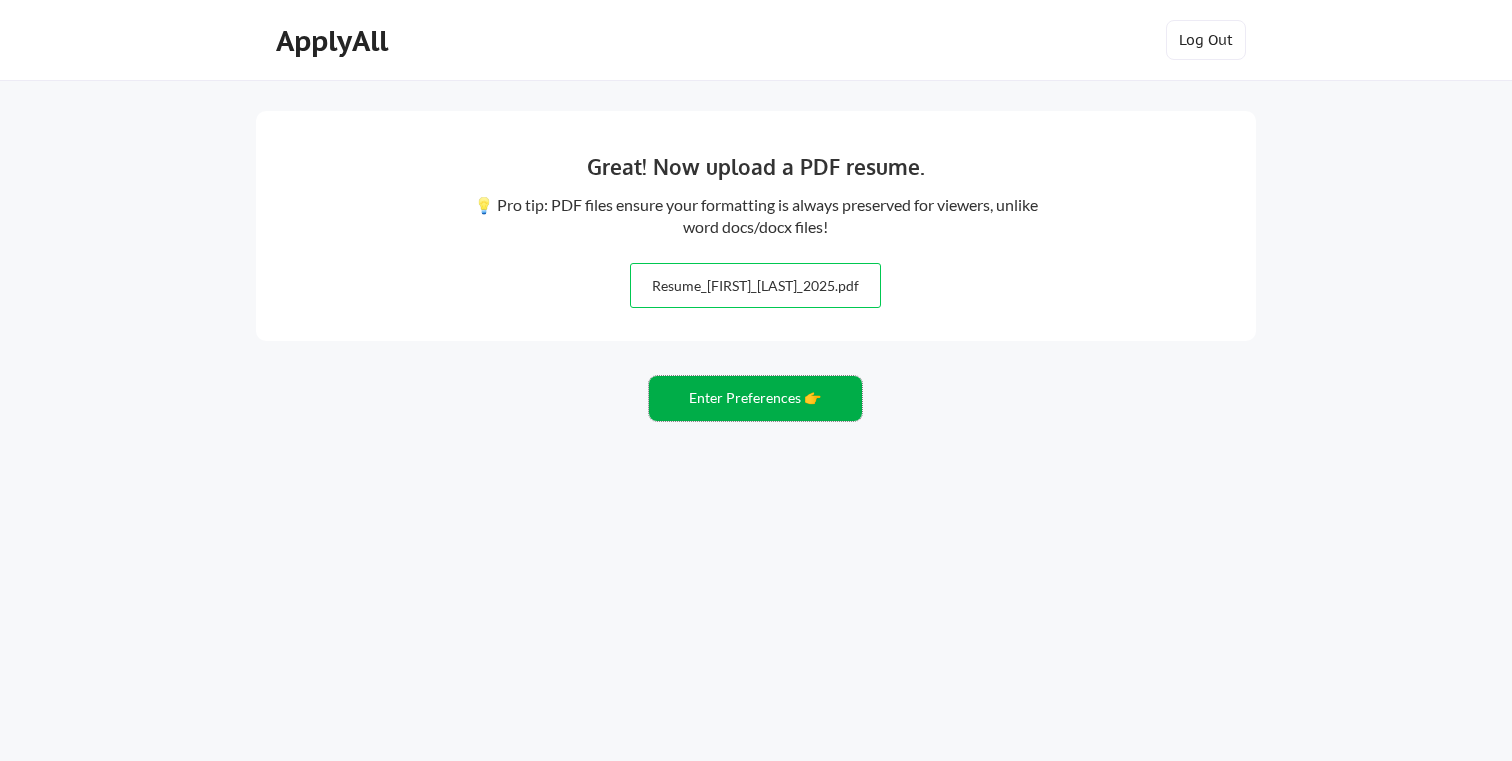 click on "Enter Preferences  👉" at bounding box center [755, 398] 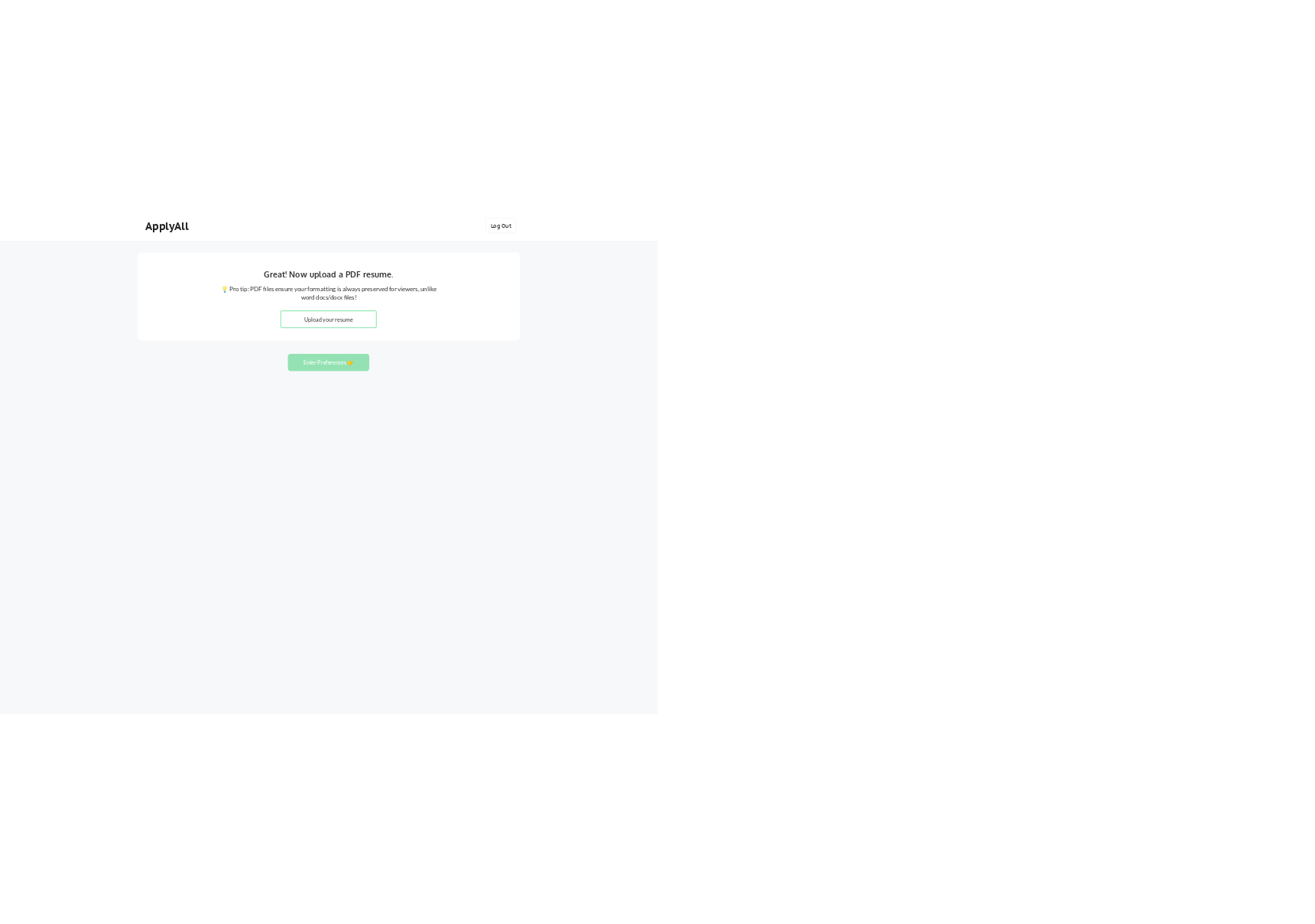 scroll, scrollTop: 0, scrollLeft: 0, axis: both 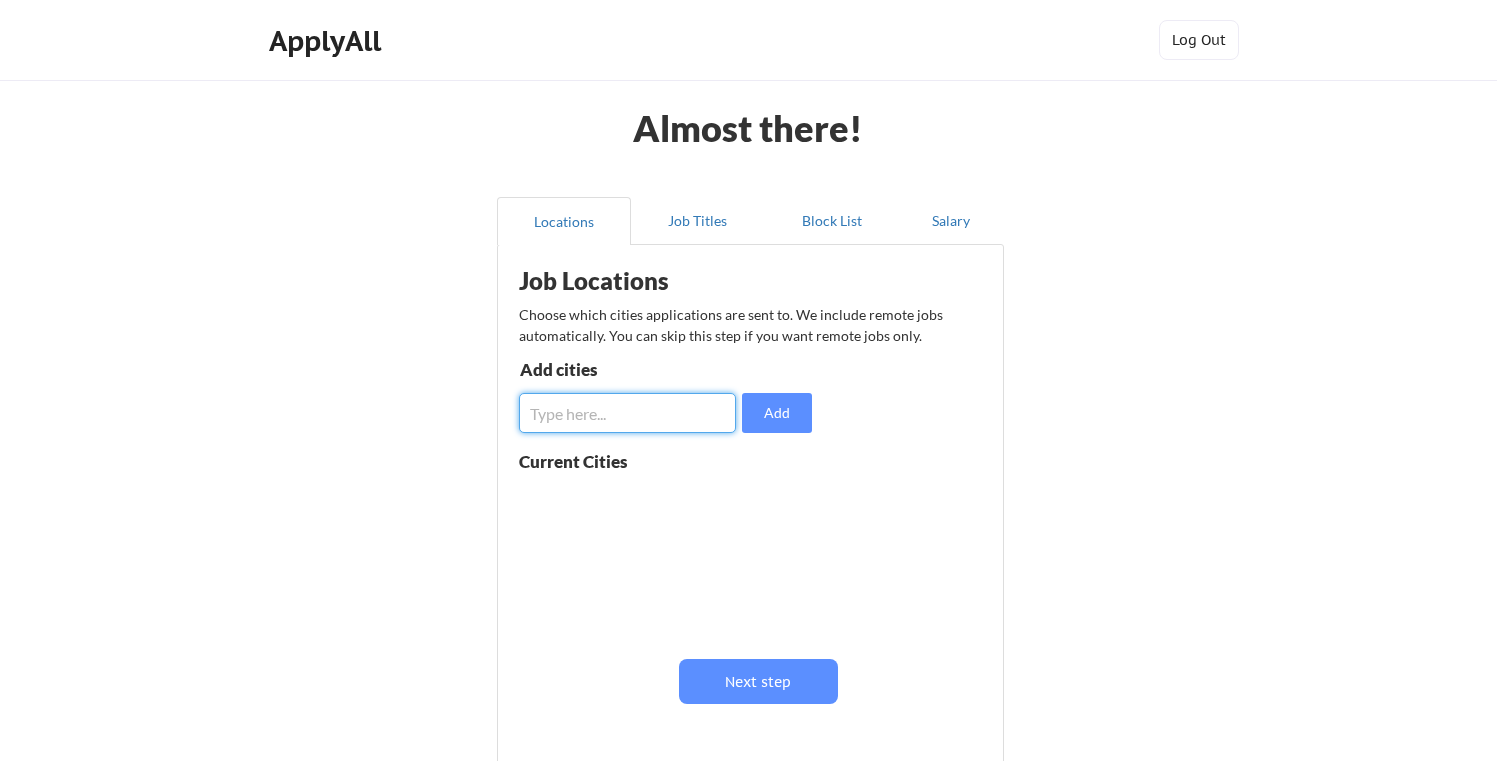 click at bounding box center [627, 413] 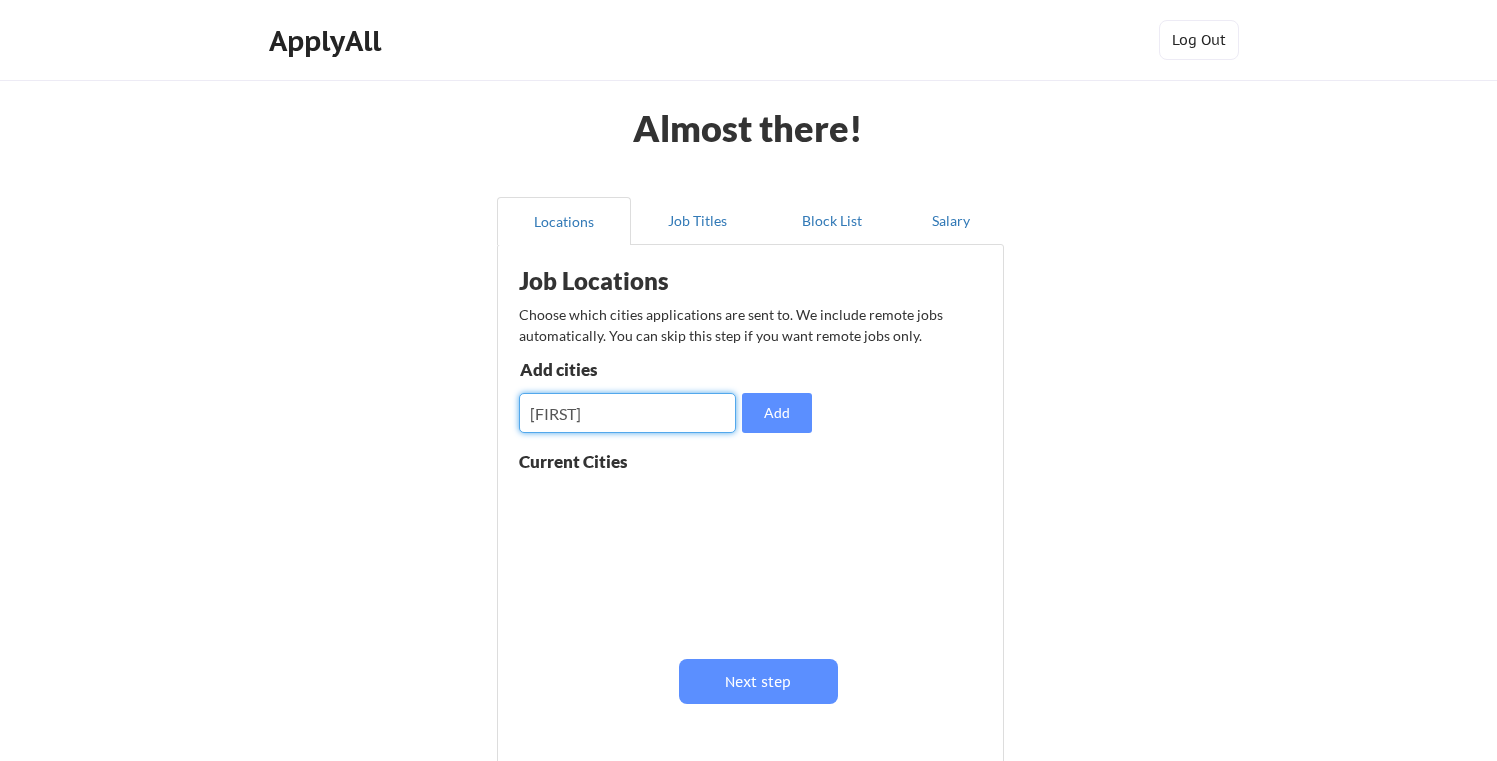 type on "[FIRST]" 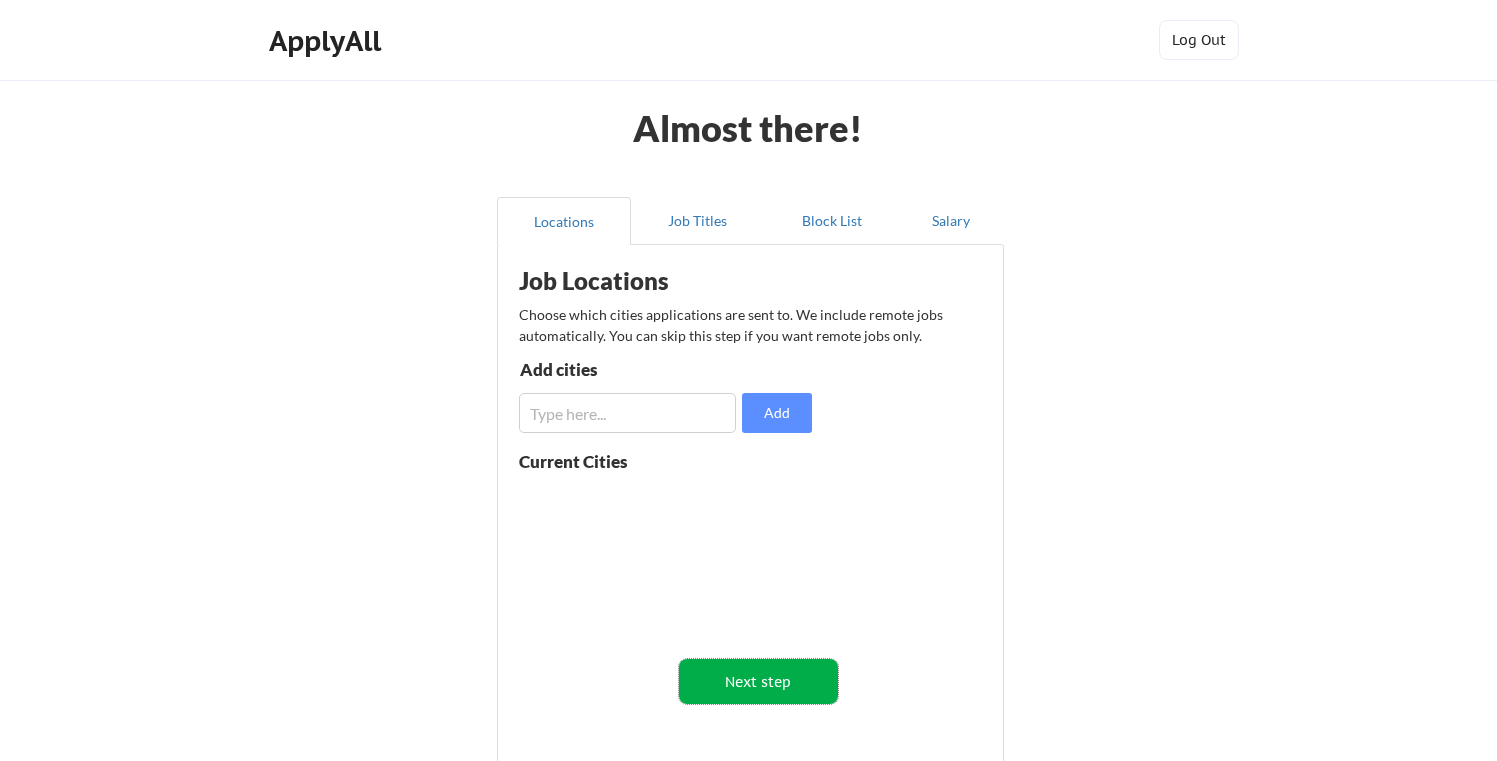 click on "Next step" at bounding box center (758, 681) 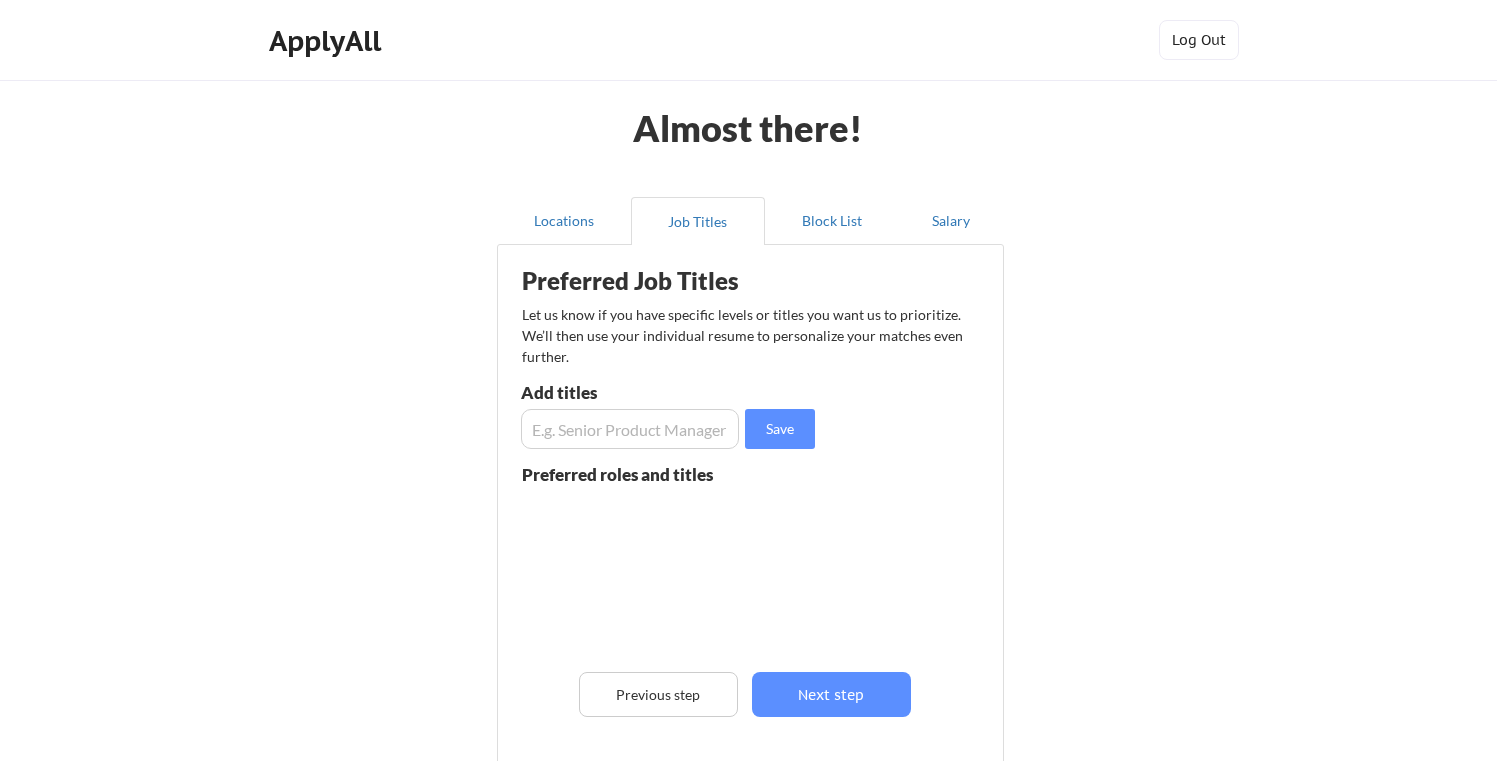 click at bounding box center (630, 429) 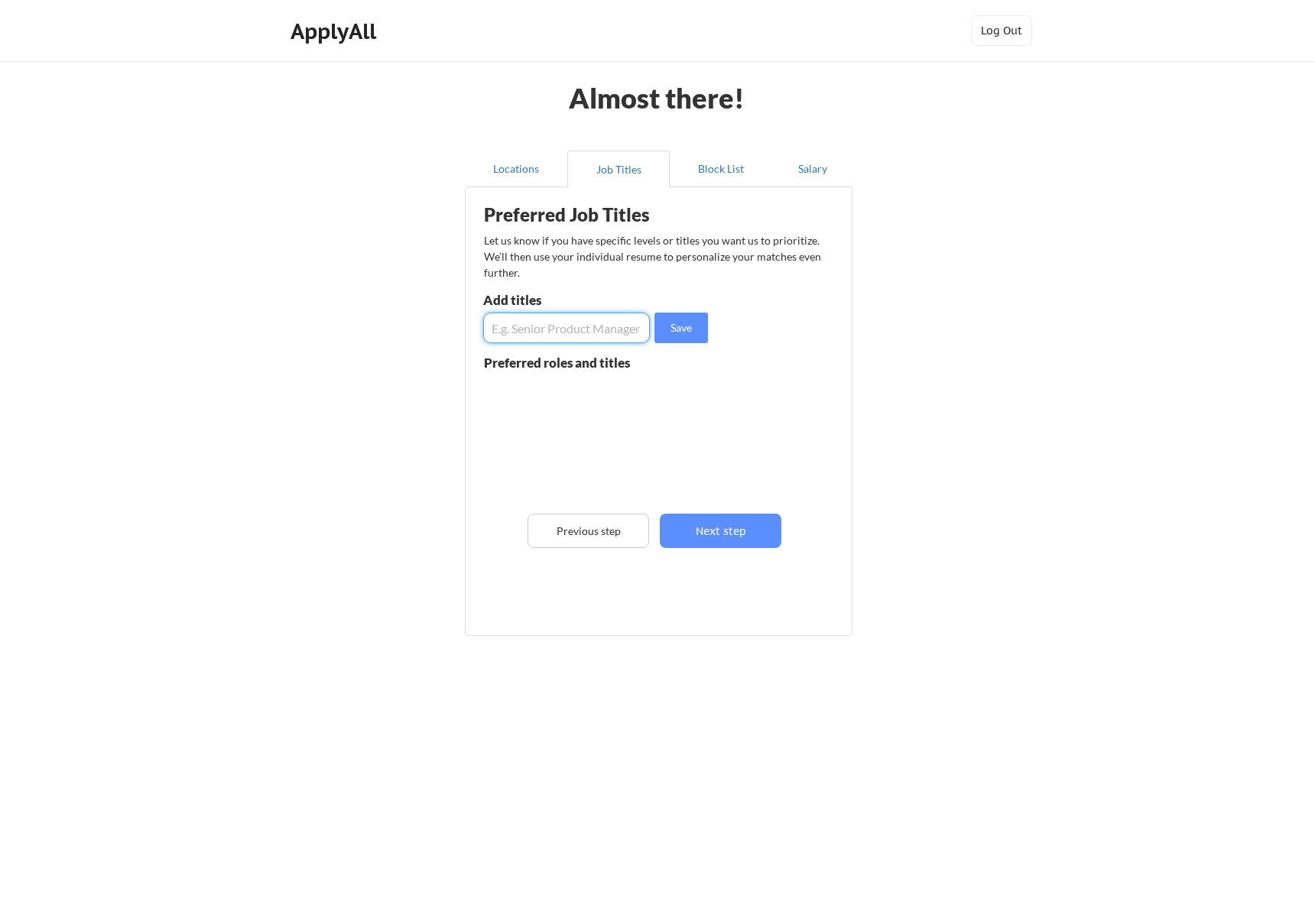 click at bounding box center [567, 328] 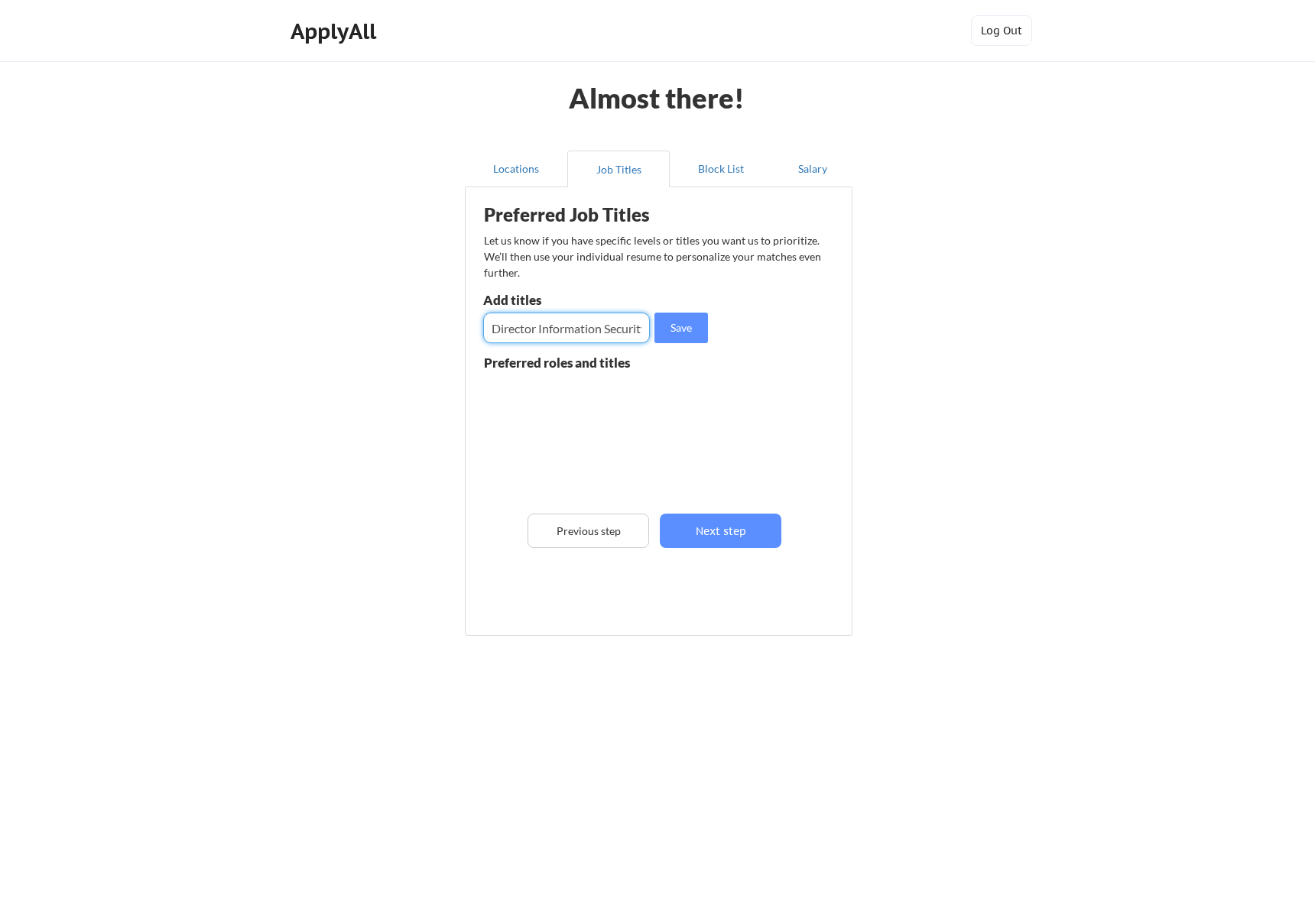 scroll, scrollTop: 0, scrollLeft: 8, axis: horizontal 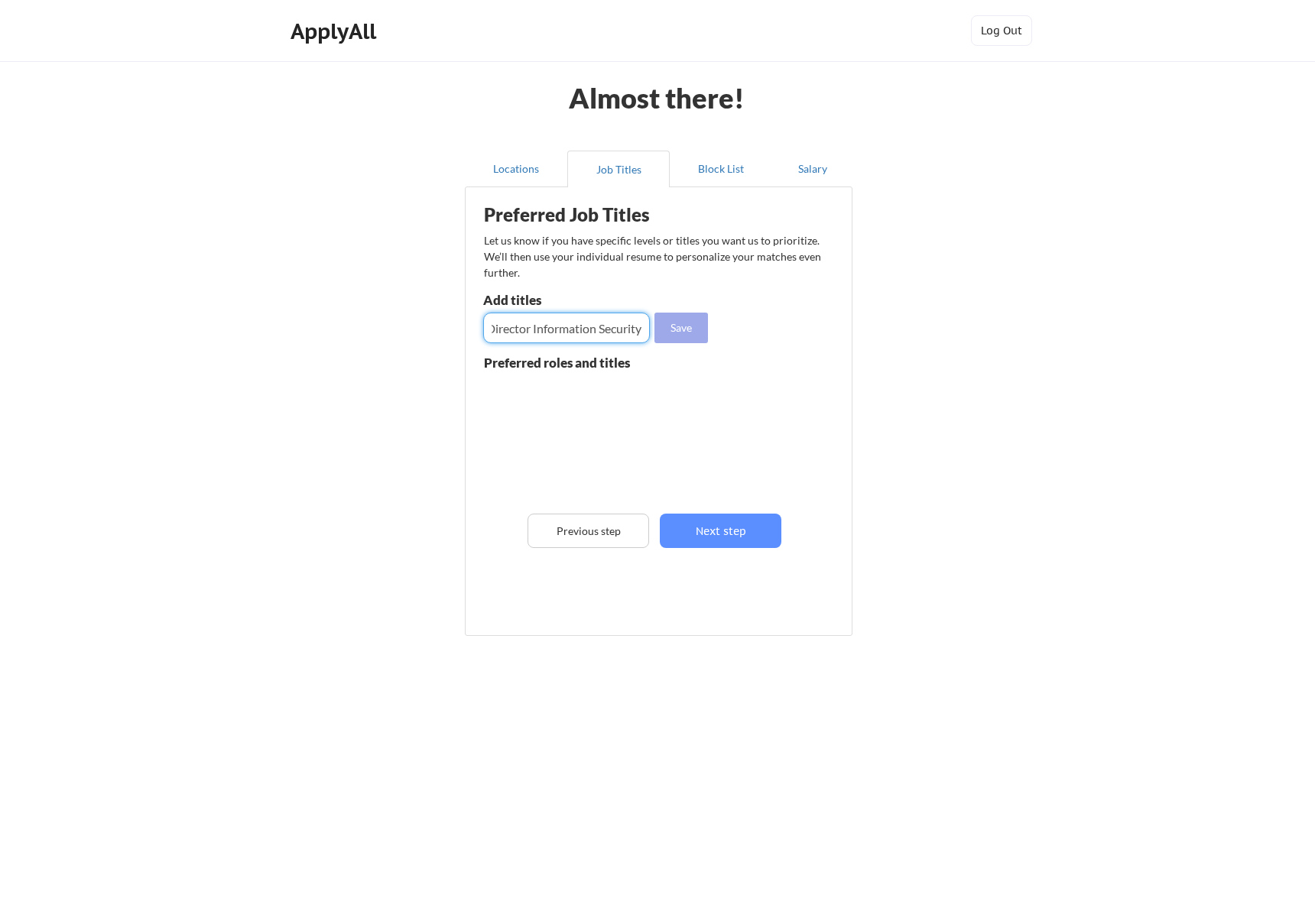 type on "Director Information Security" 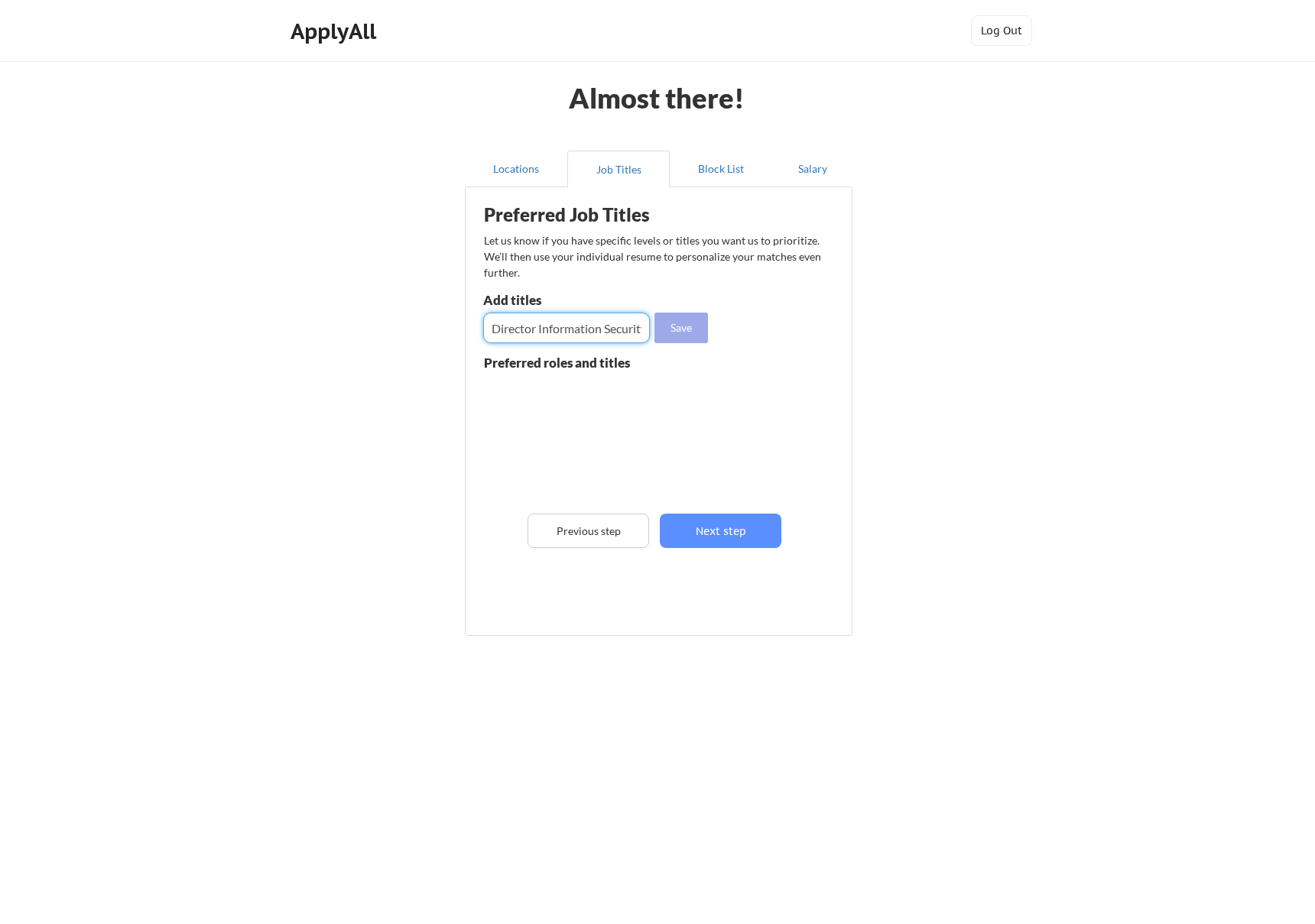 click on "Save" at bounding box center [681, 328] 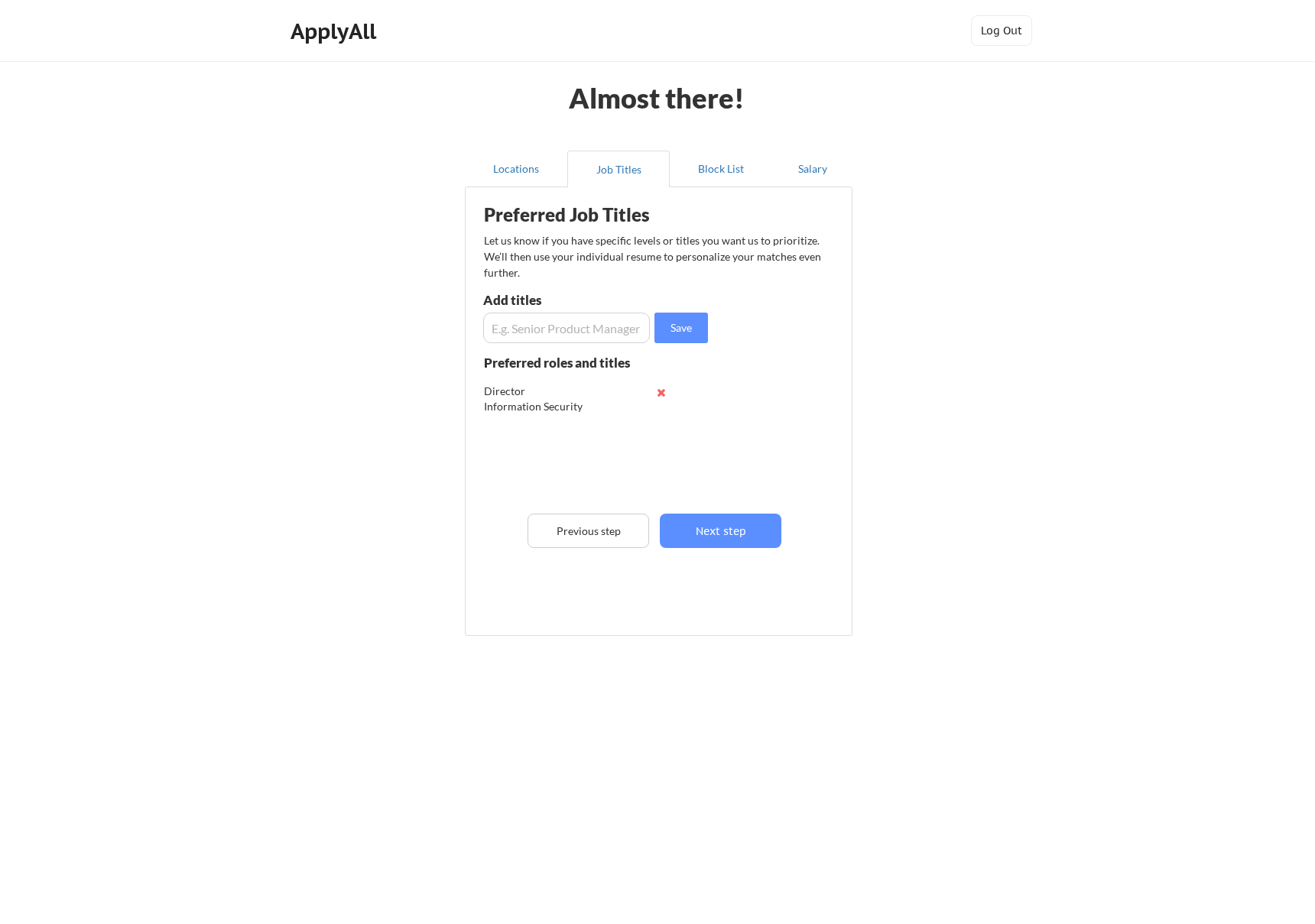 click at bounding box center [567, 328] 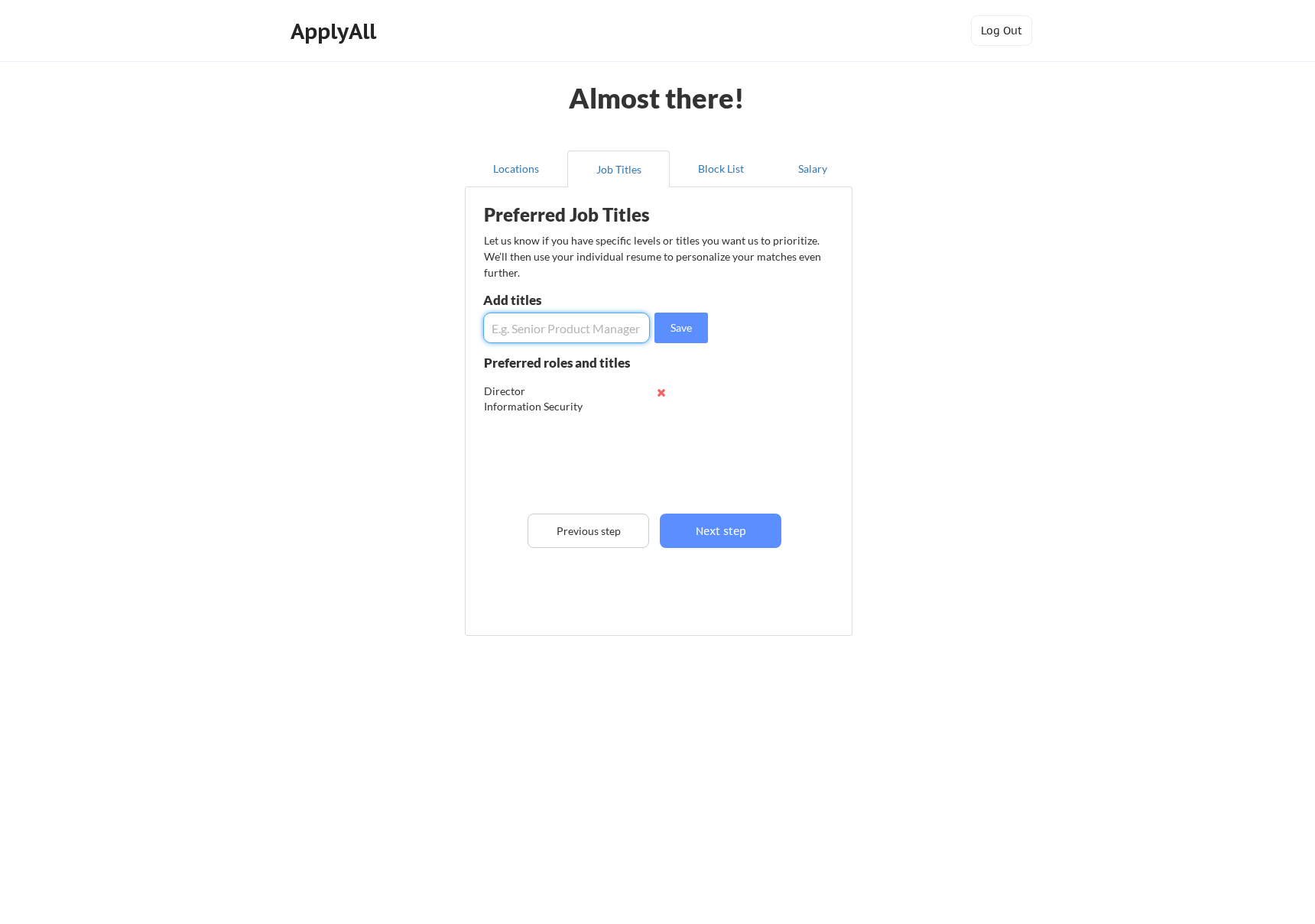 paste on "Chief Information Security Officer" 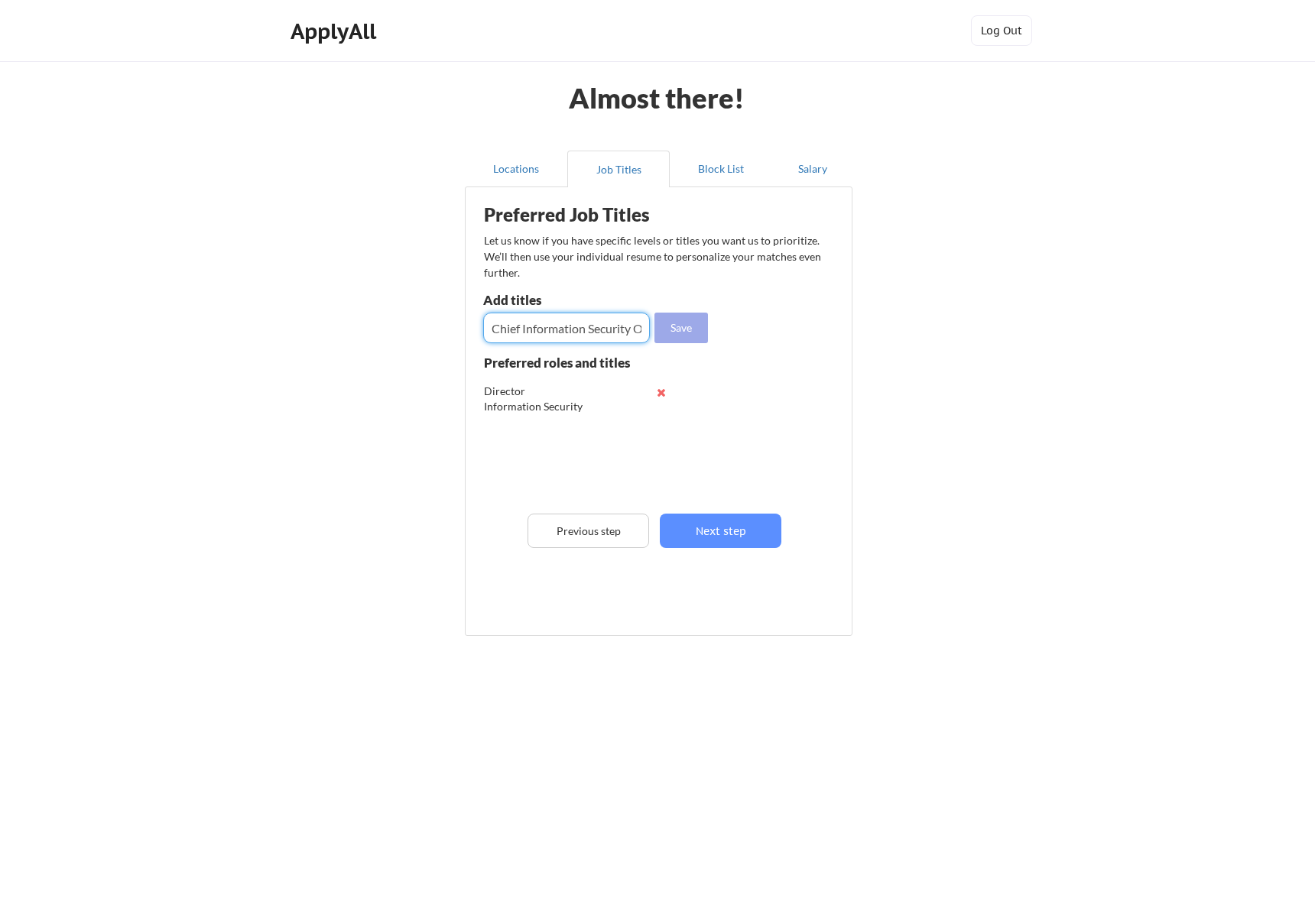 scroll, scrollTop: 0, scrollLeft: 32, axis: horizontal 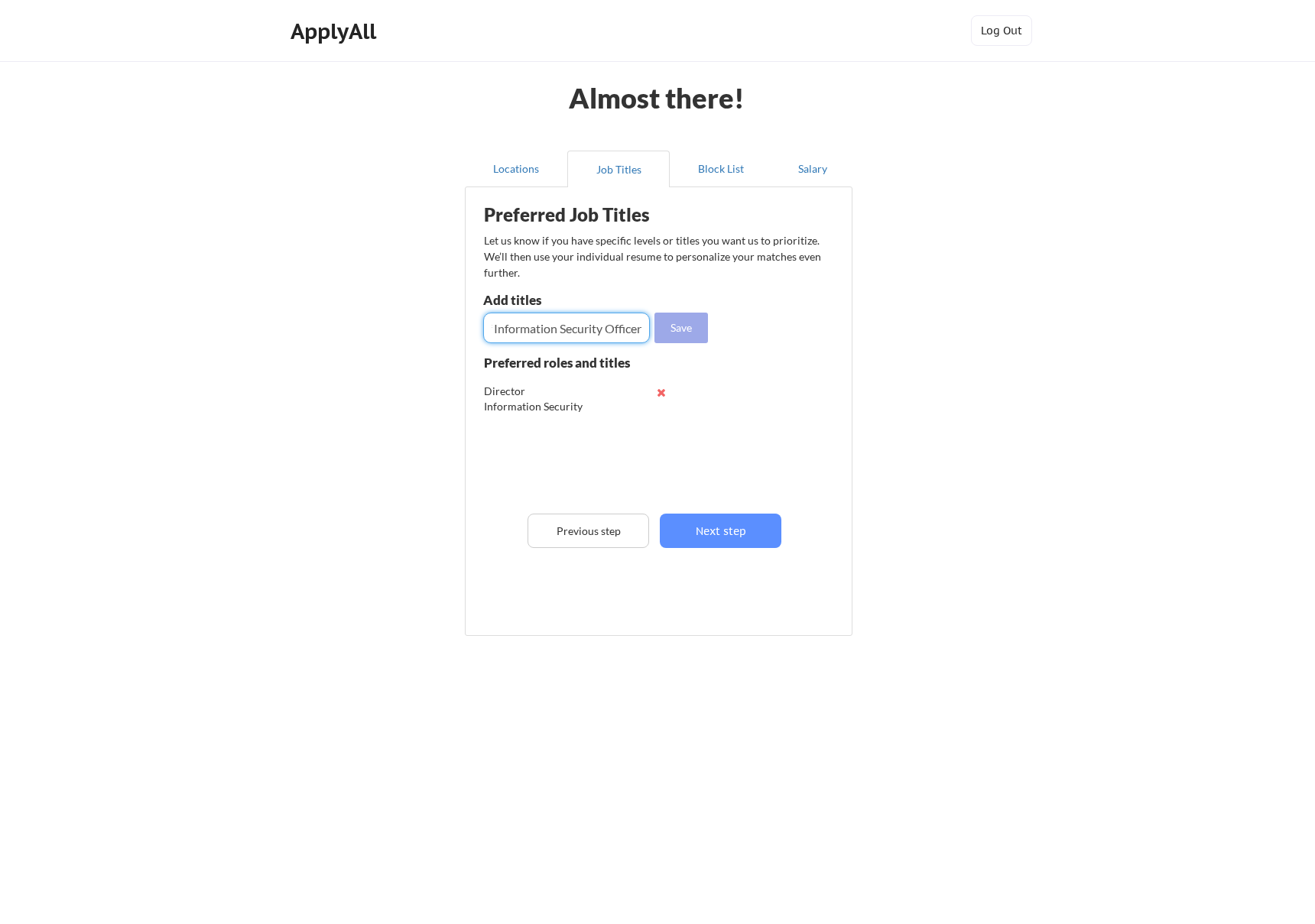 type on "Chief Information Security Officer" 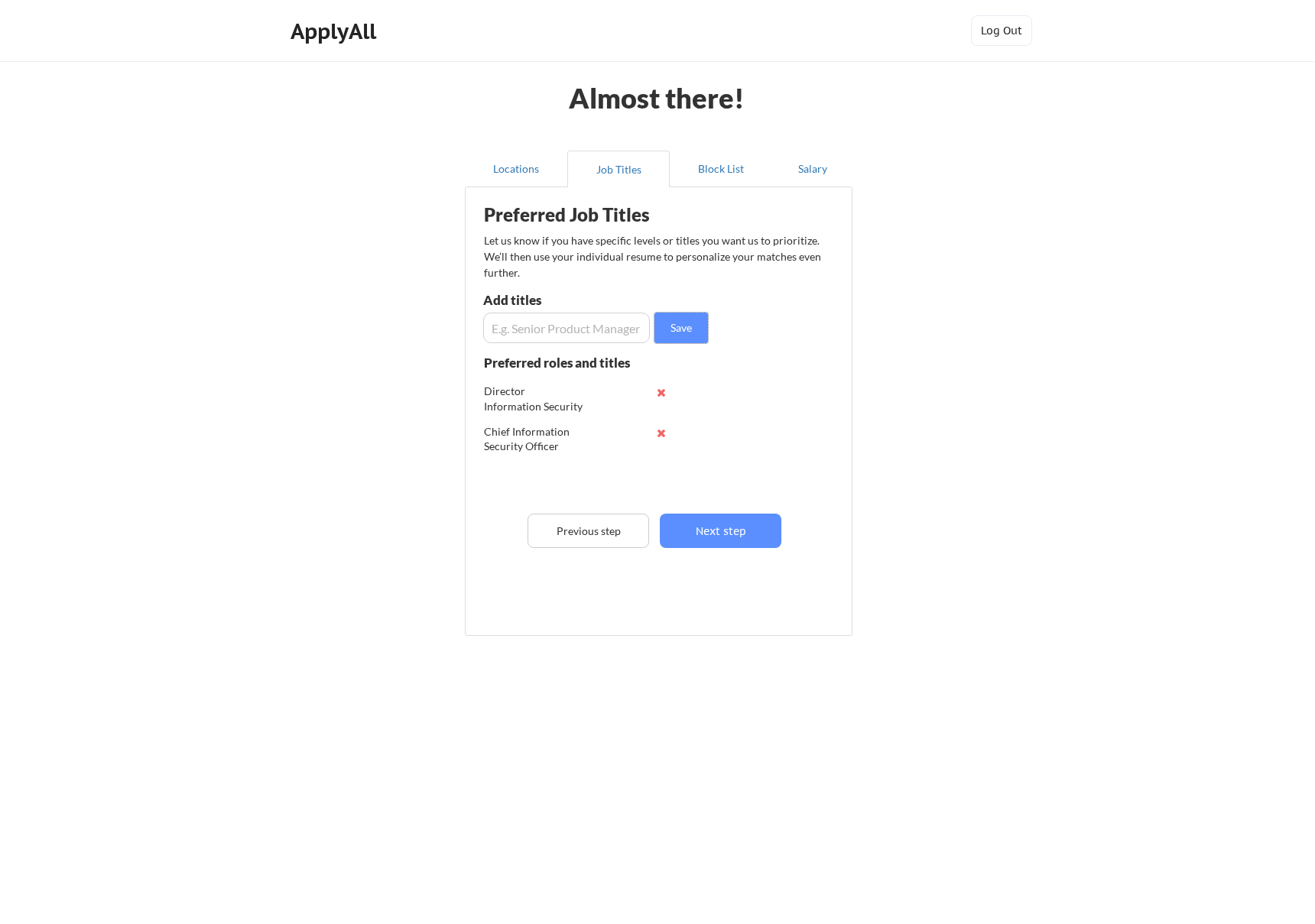 click at bounding box center (567, 328) 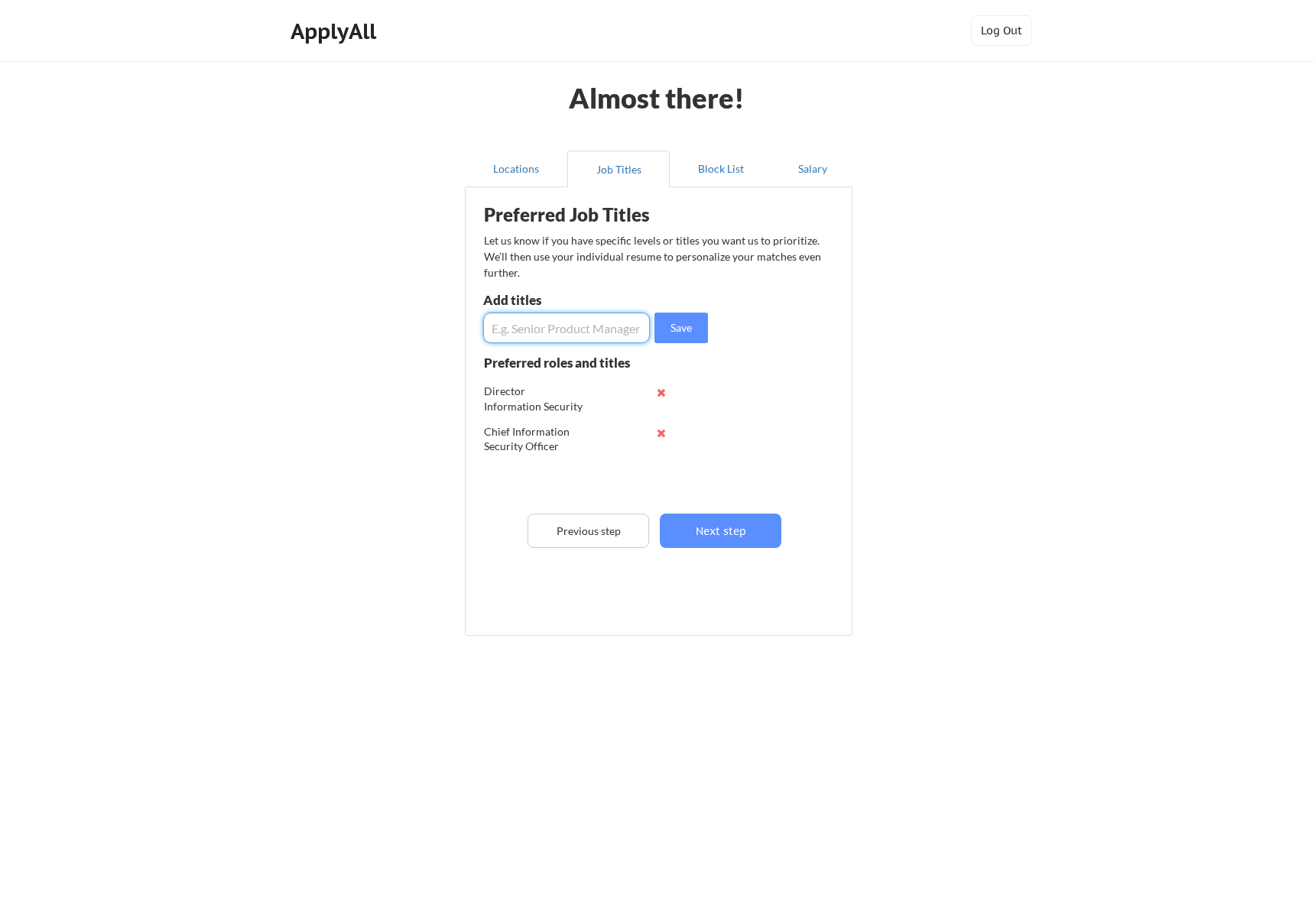 paste on "Senior Information Security Consultant" 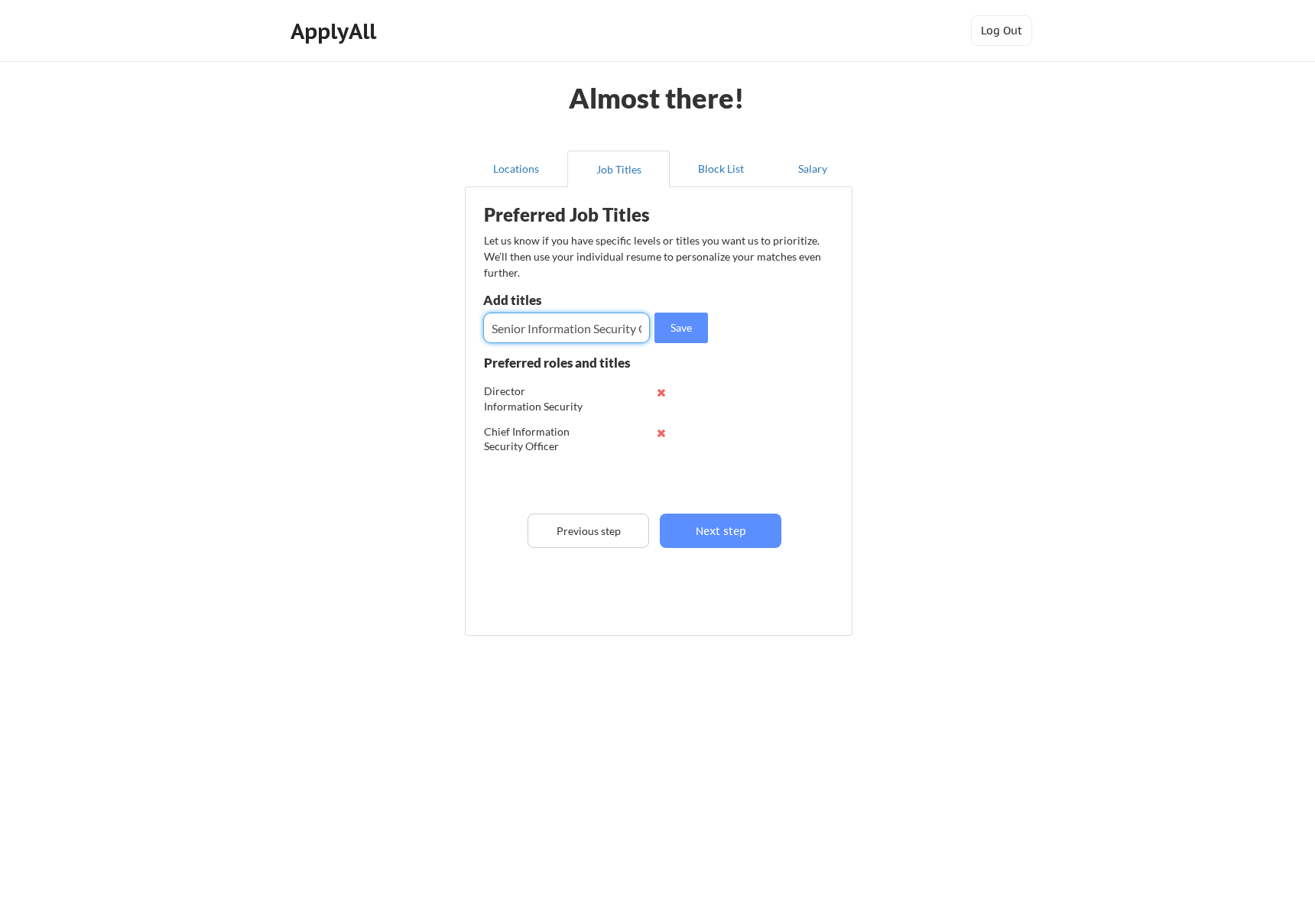 scroll, scrollTop: 0, scrollLeft: 59, axis: horizontal 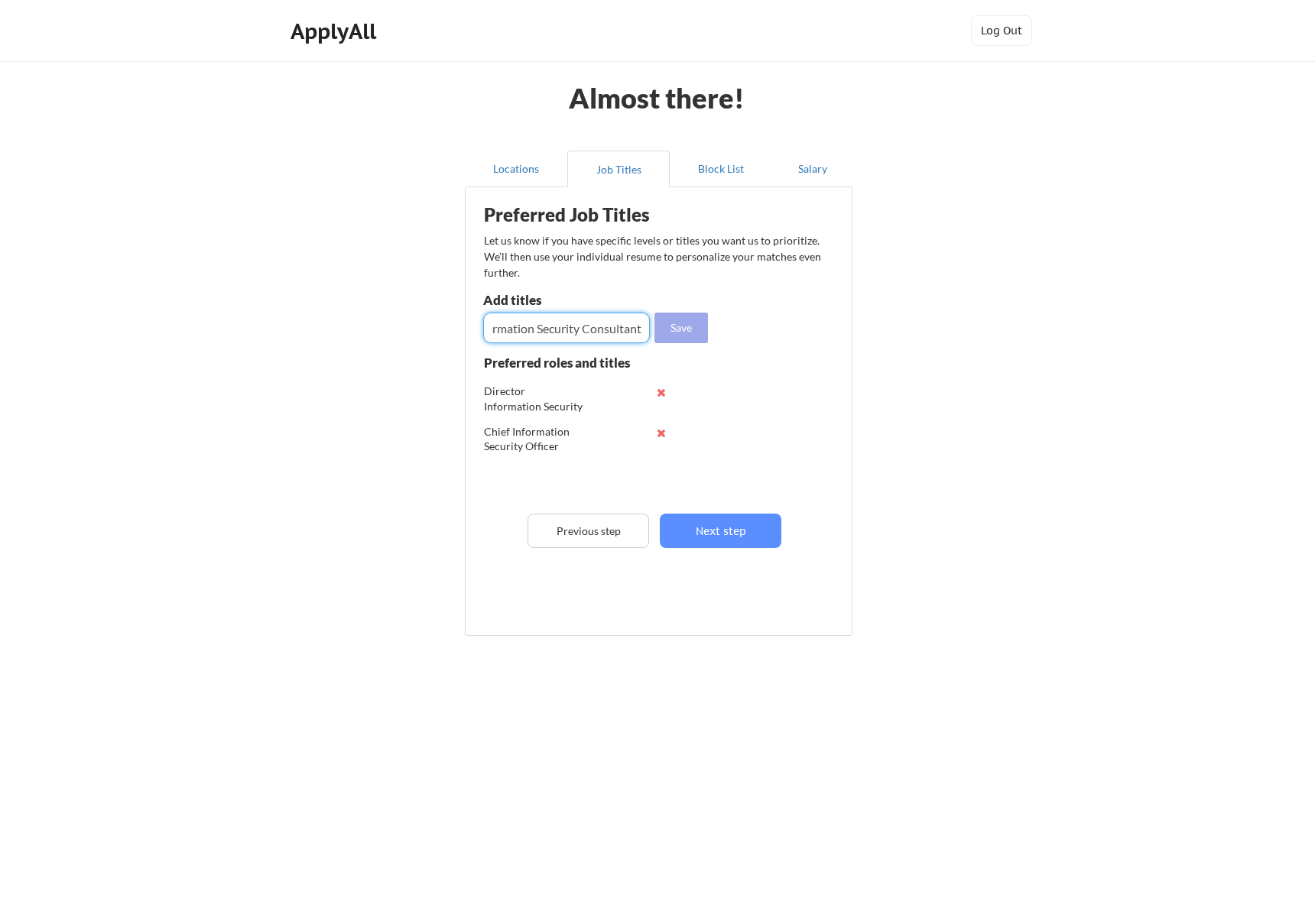 type on "Senior Information Security Consultant" 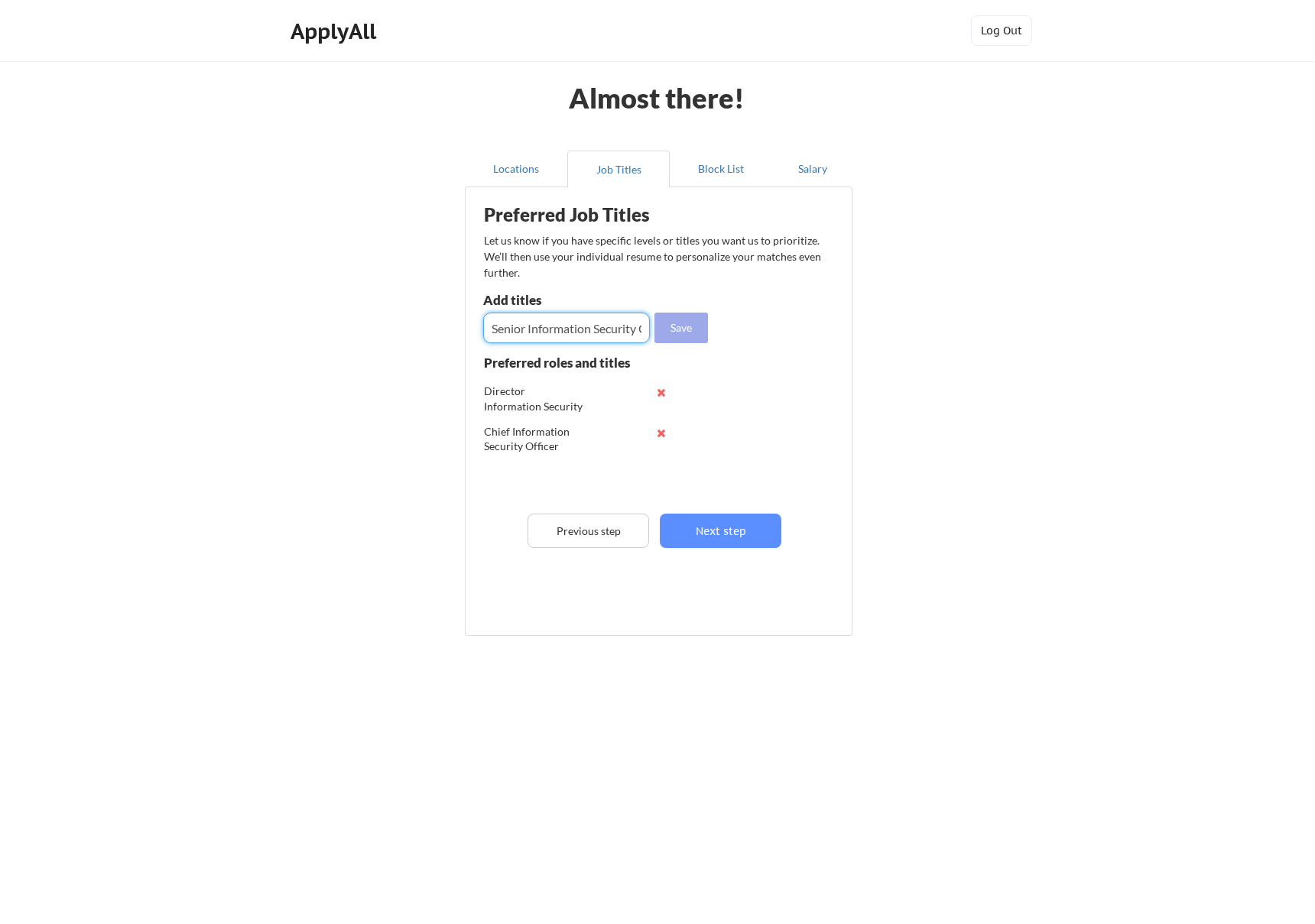 click on "Save" at bounding box center (681, 328) 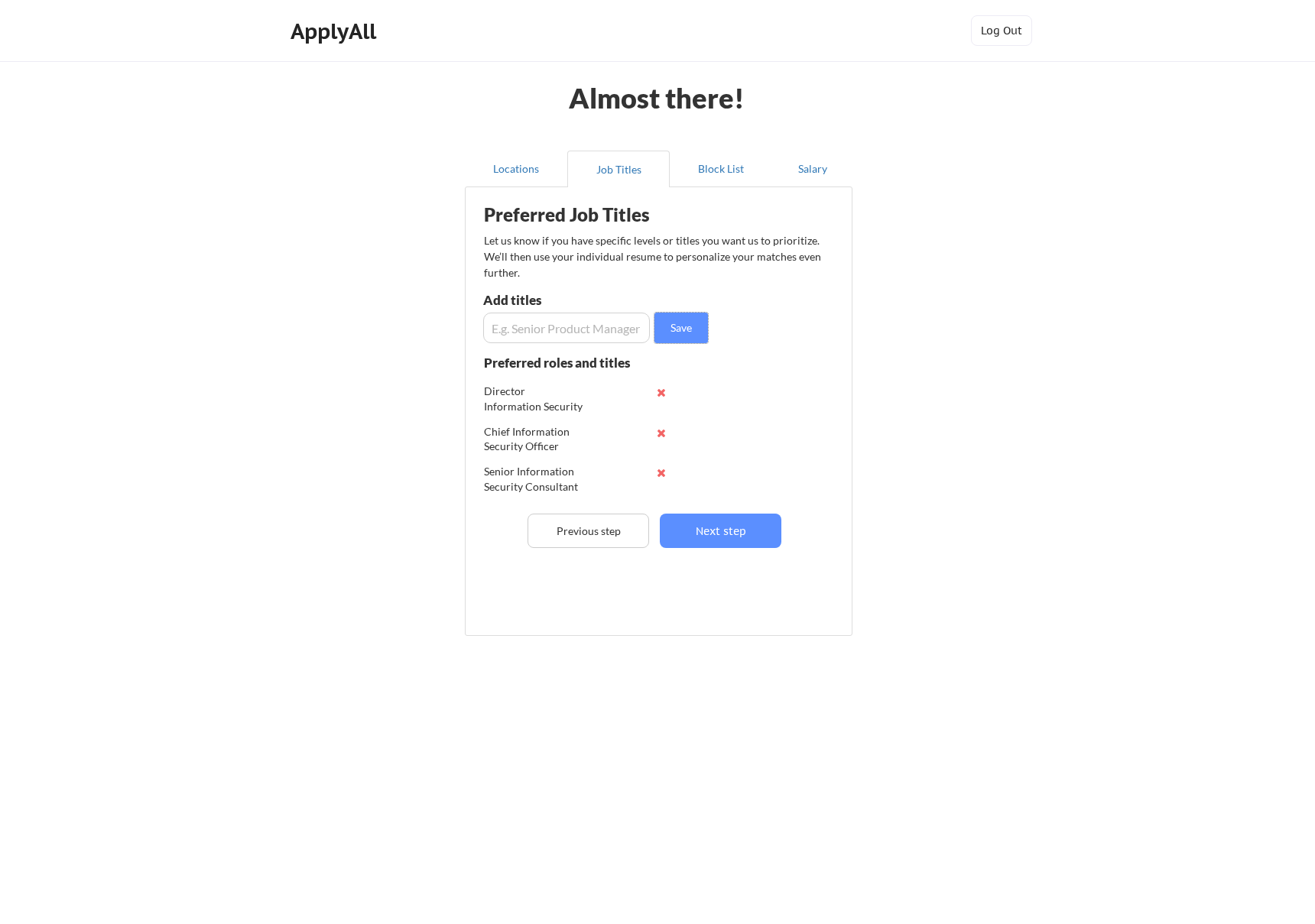 click at bounding box center (567, 328) 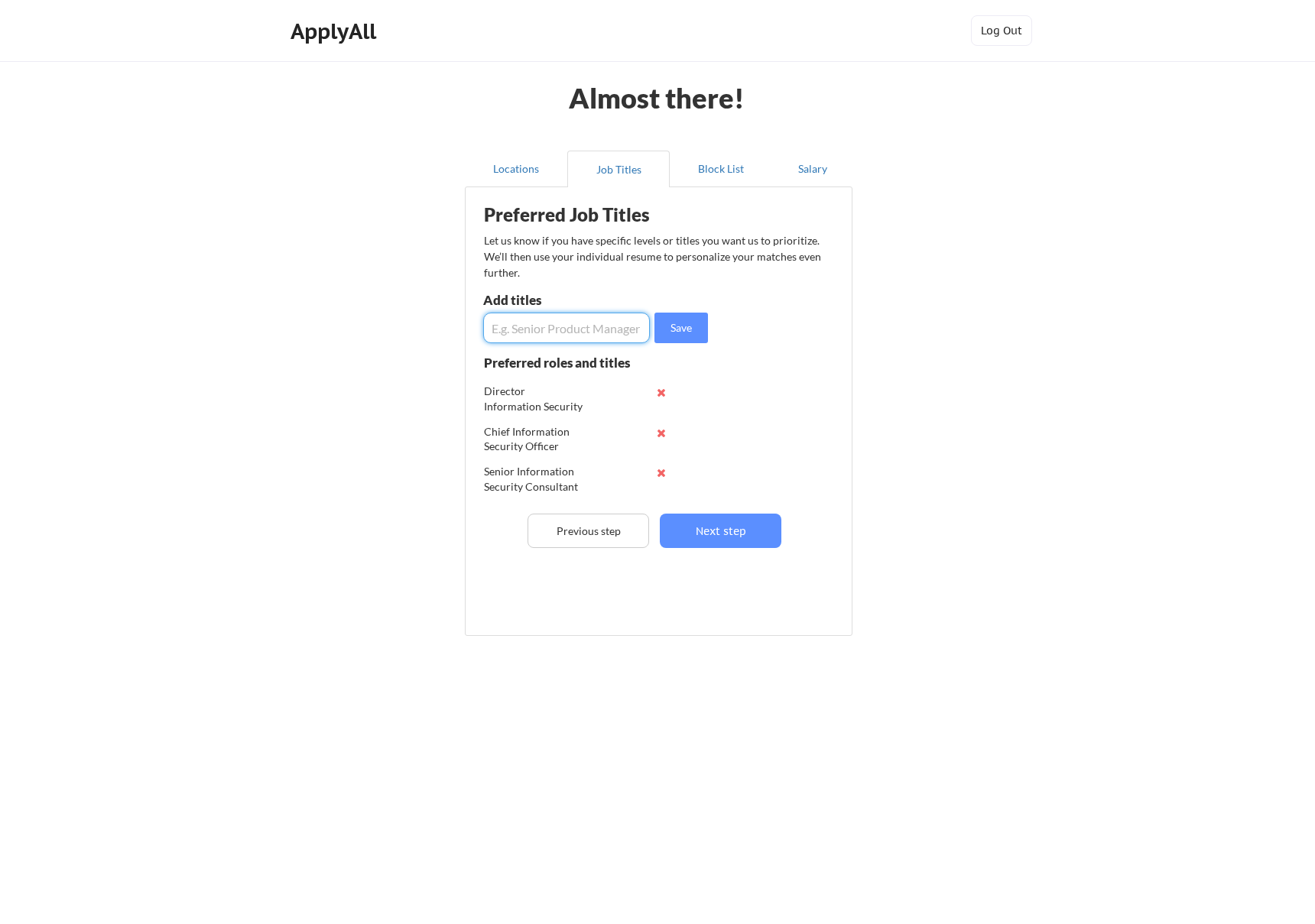 click at bounding box center (567, 328) 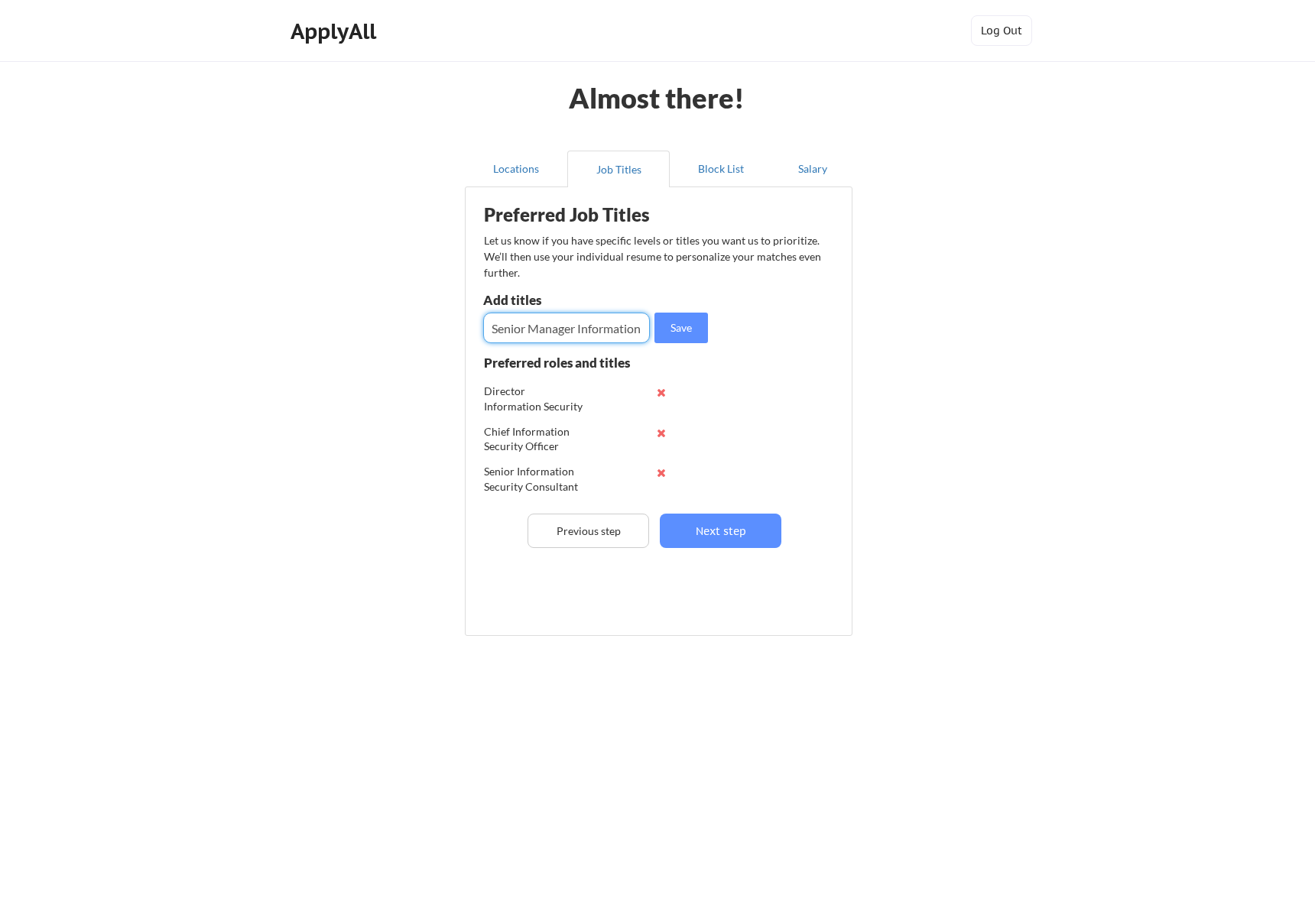 scroll, scrollTop: 0, scrollLeft: 47, axis: horizontal 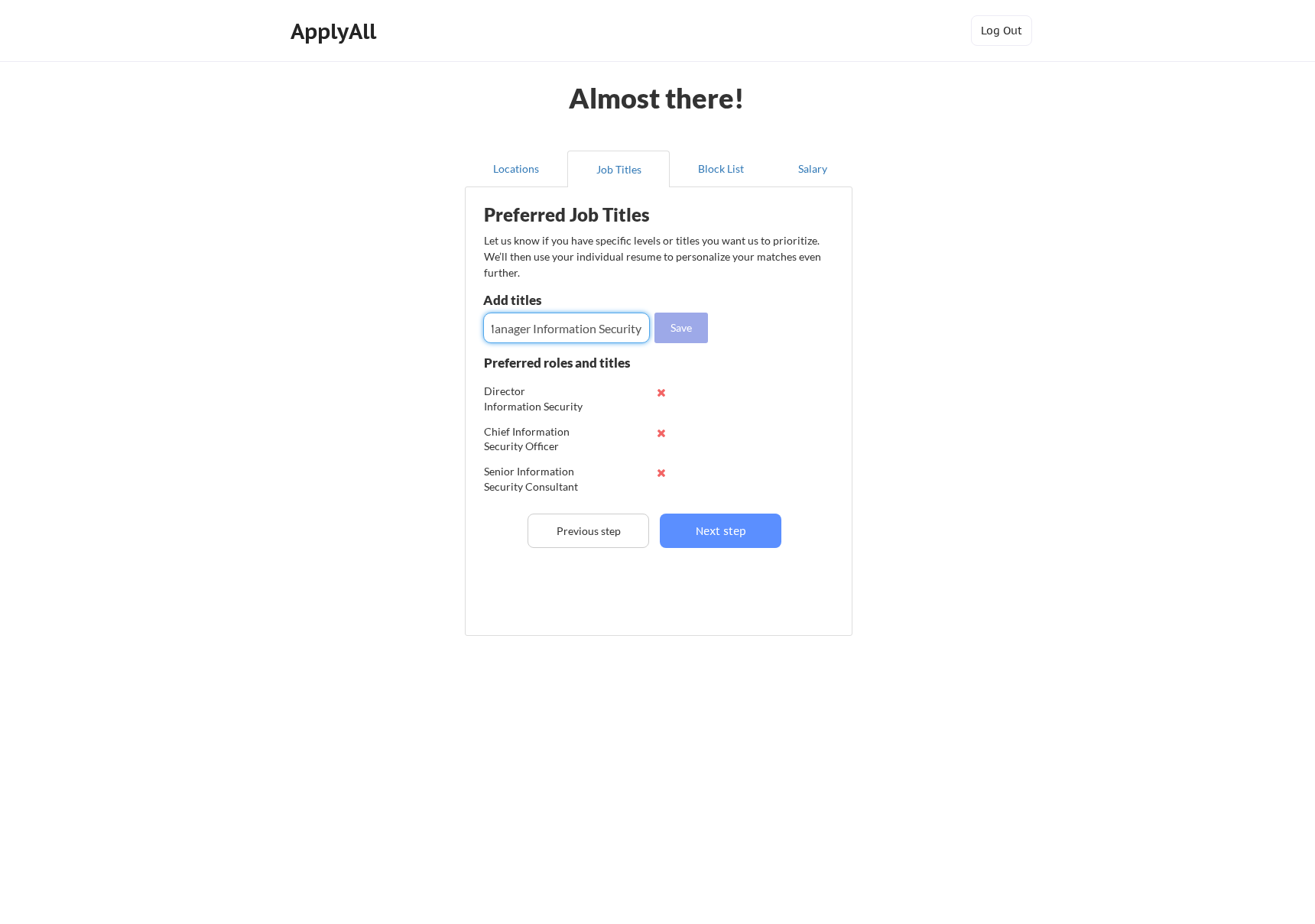 type on "Senior Manager Information Security" 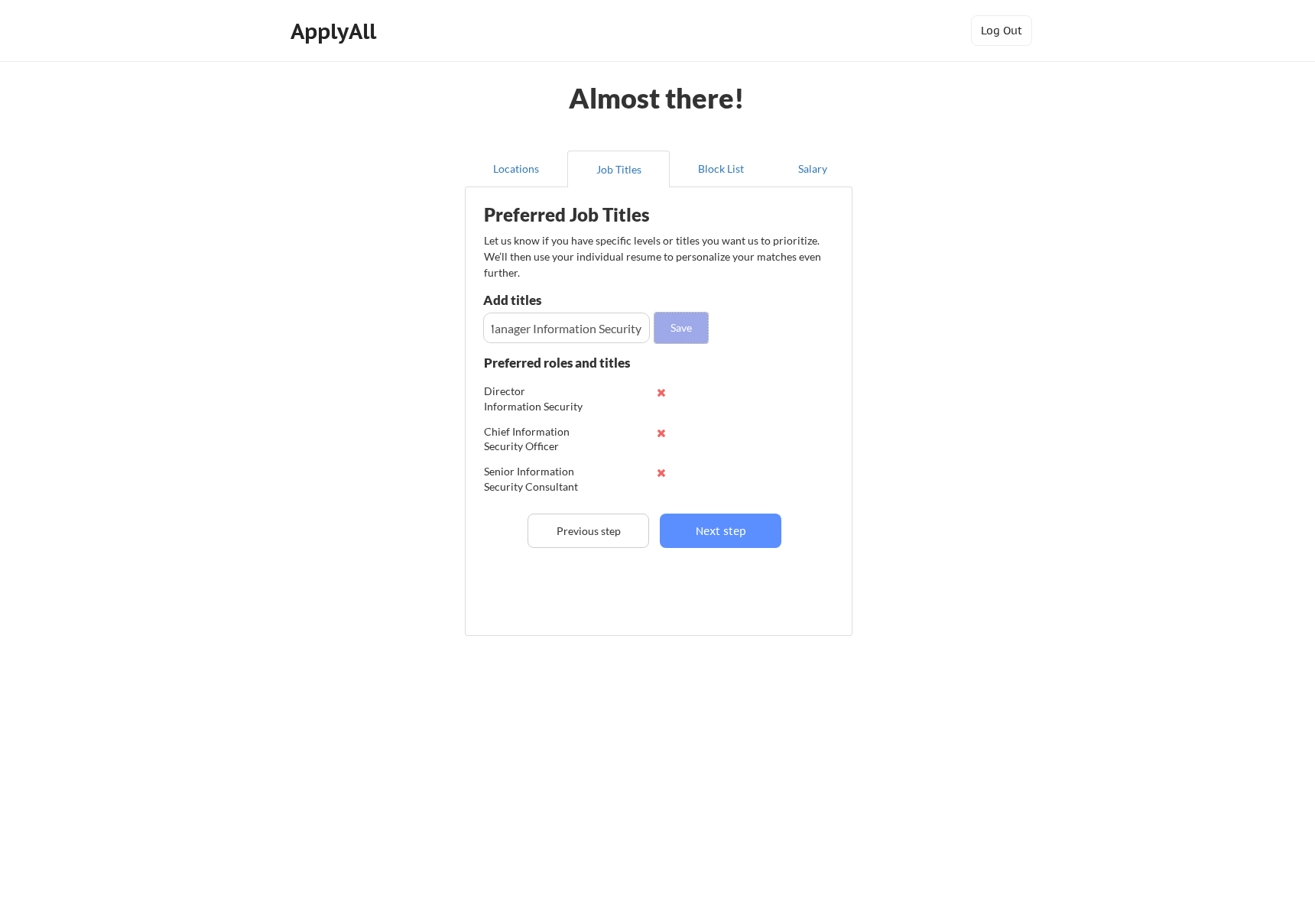 scroll, scrollTop: 0, scrollLeft: 0, axis: both 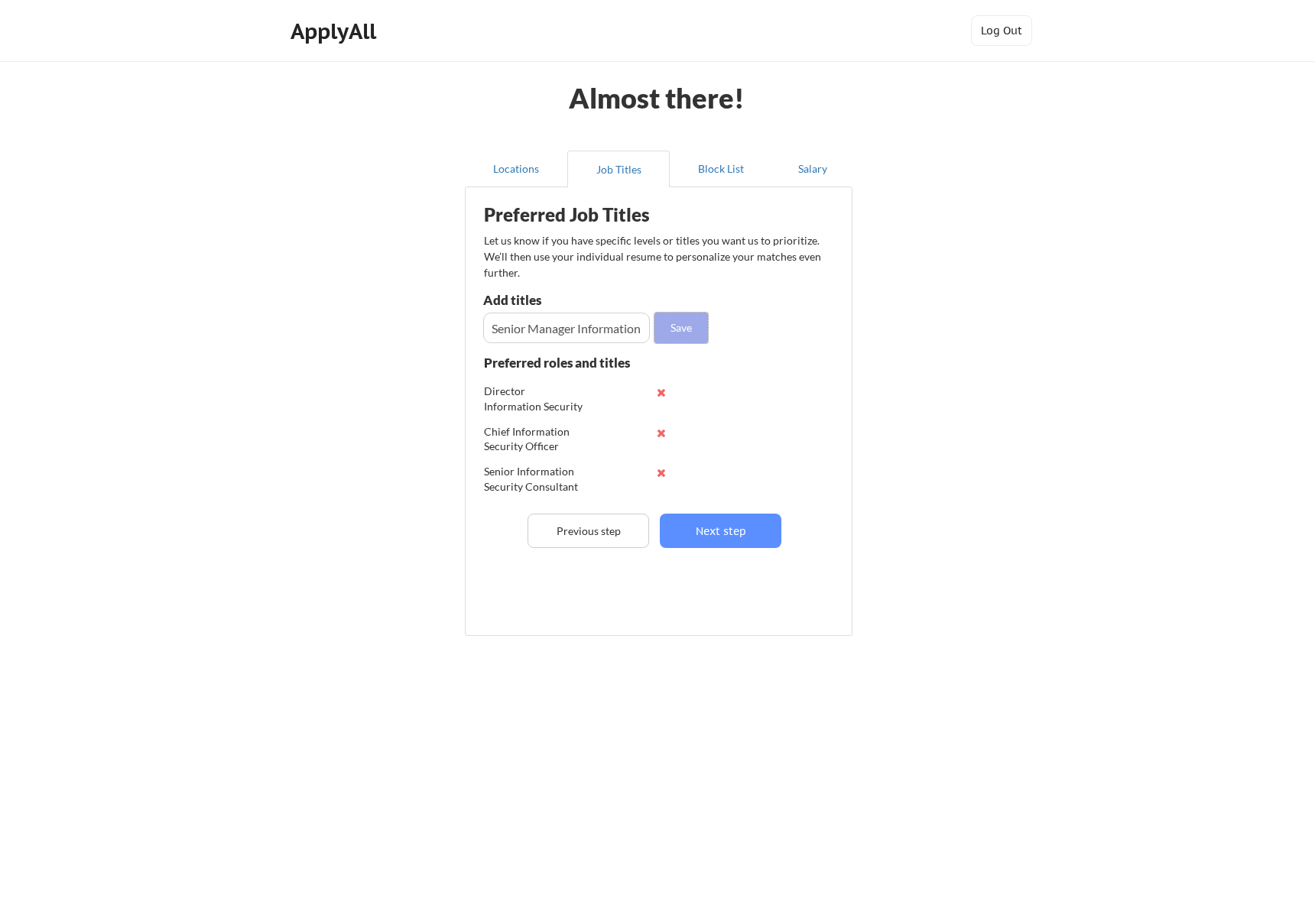 click on "Save" at bounding box center [681, 328] 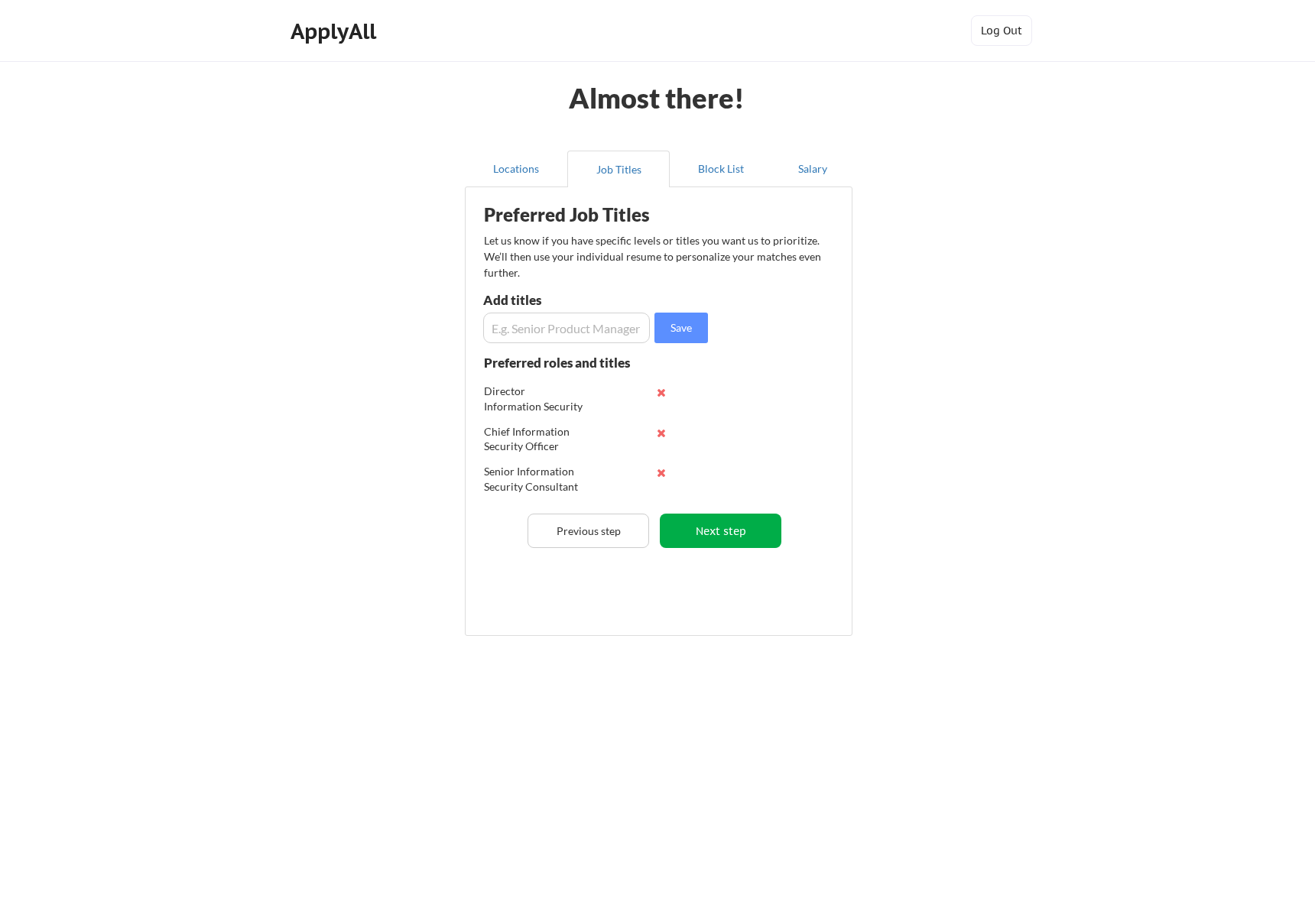 click on "Next step" at bounding box center (720, 530) 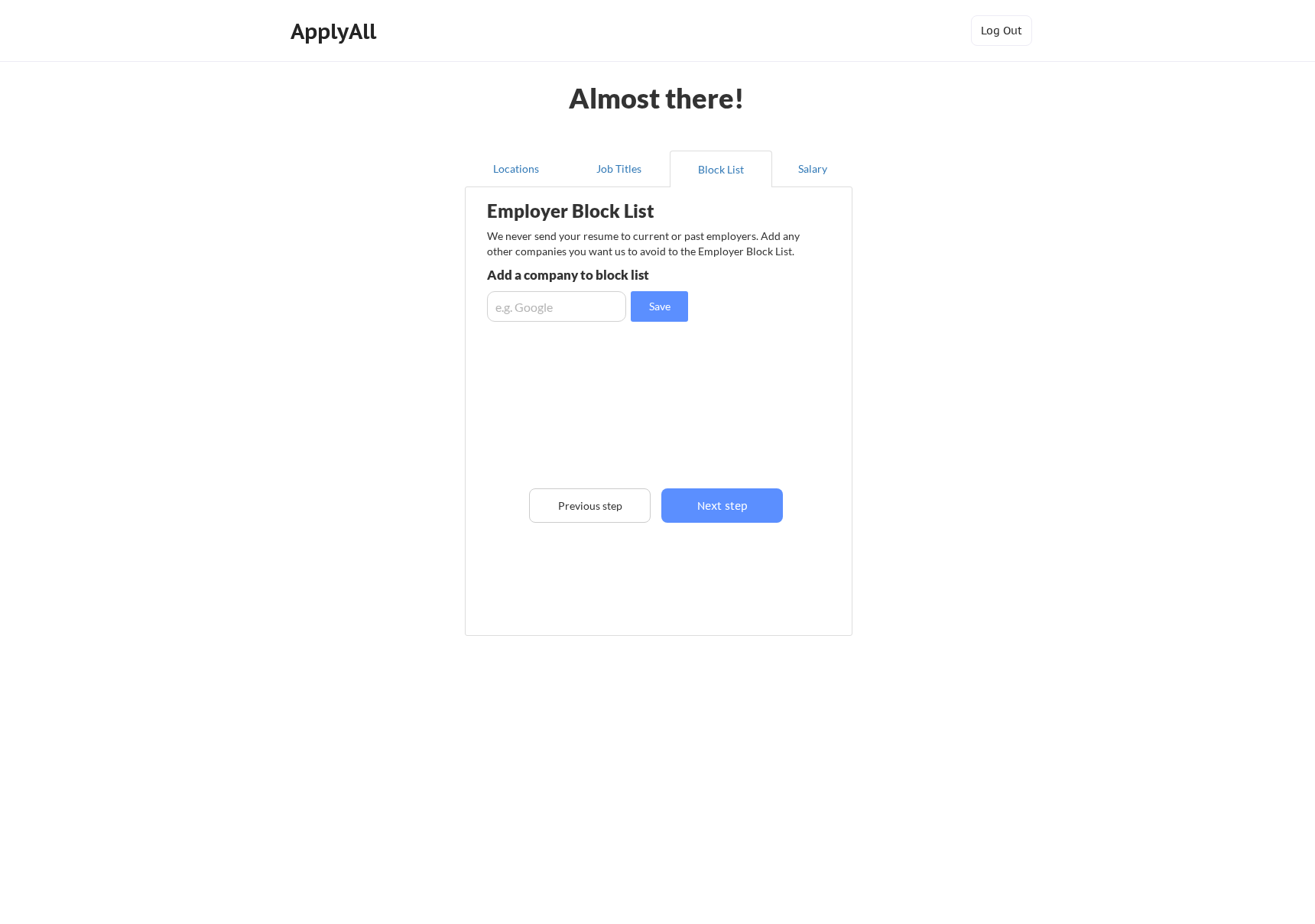 click at bounding box center (557, 306) 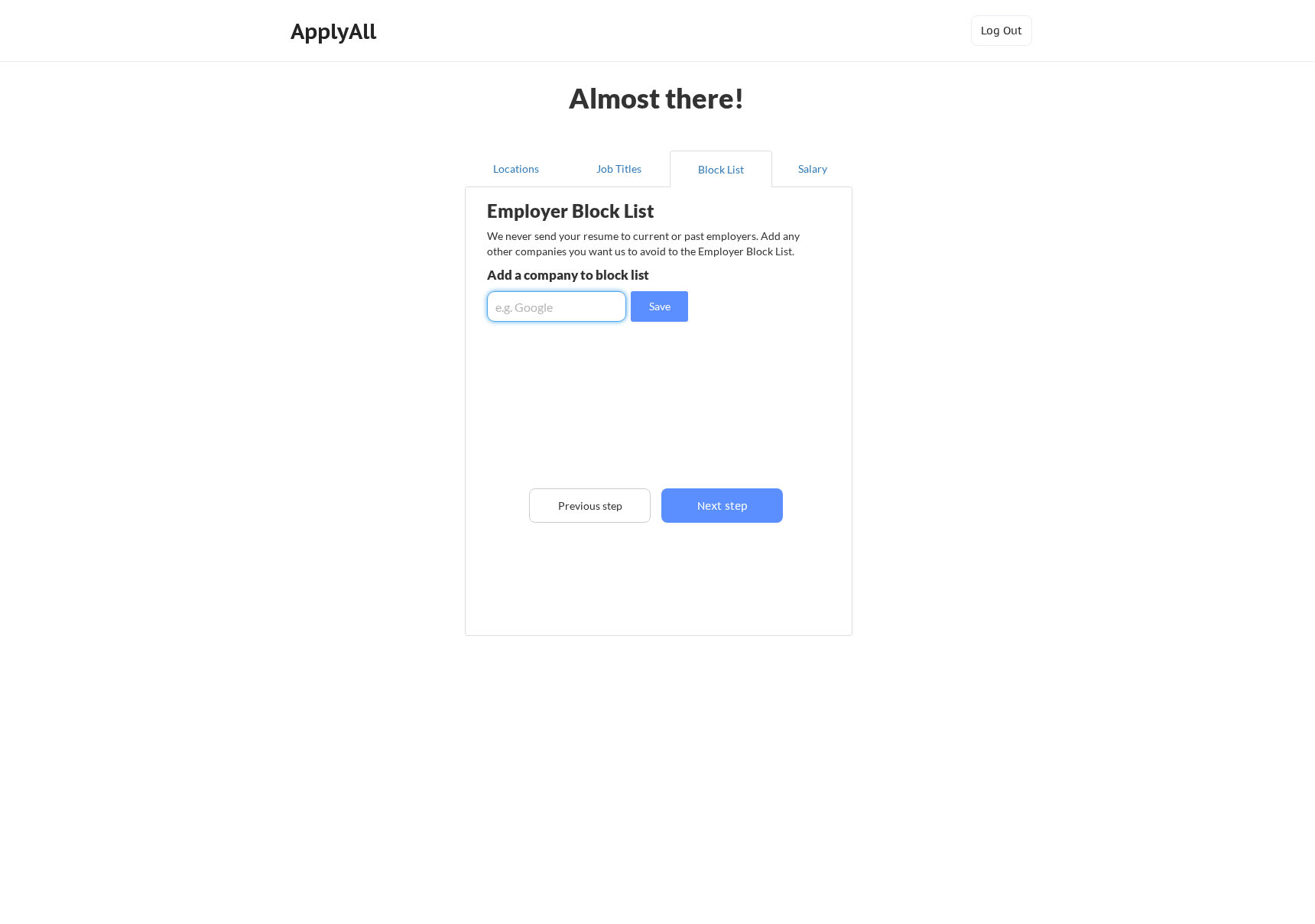 click at bounding box center (557, 306) 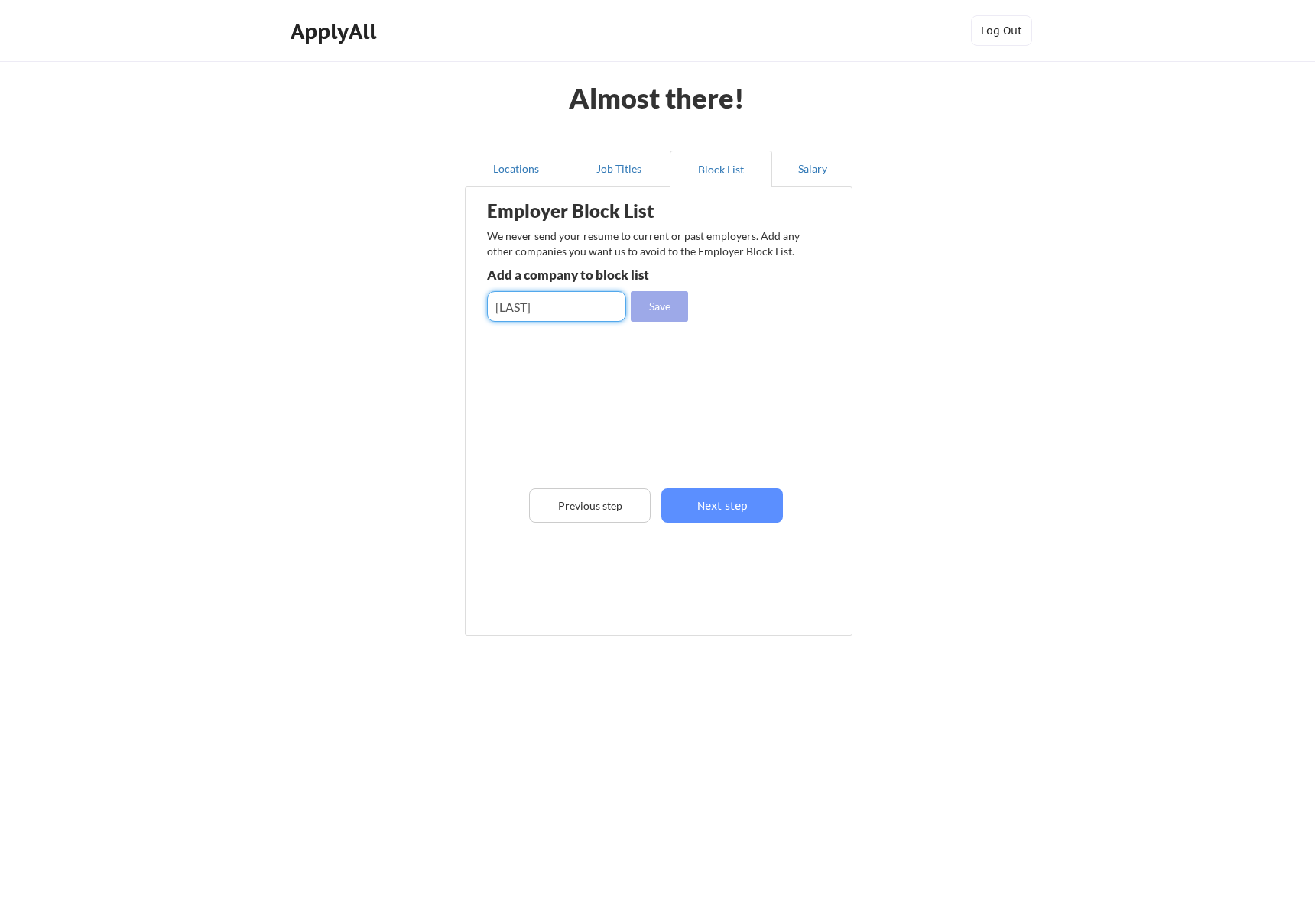 type on "[LAST]" 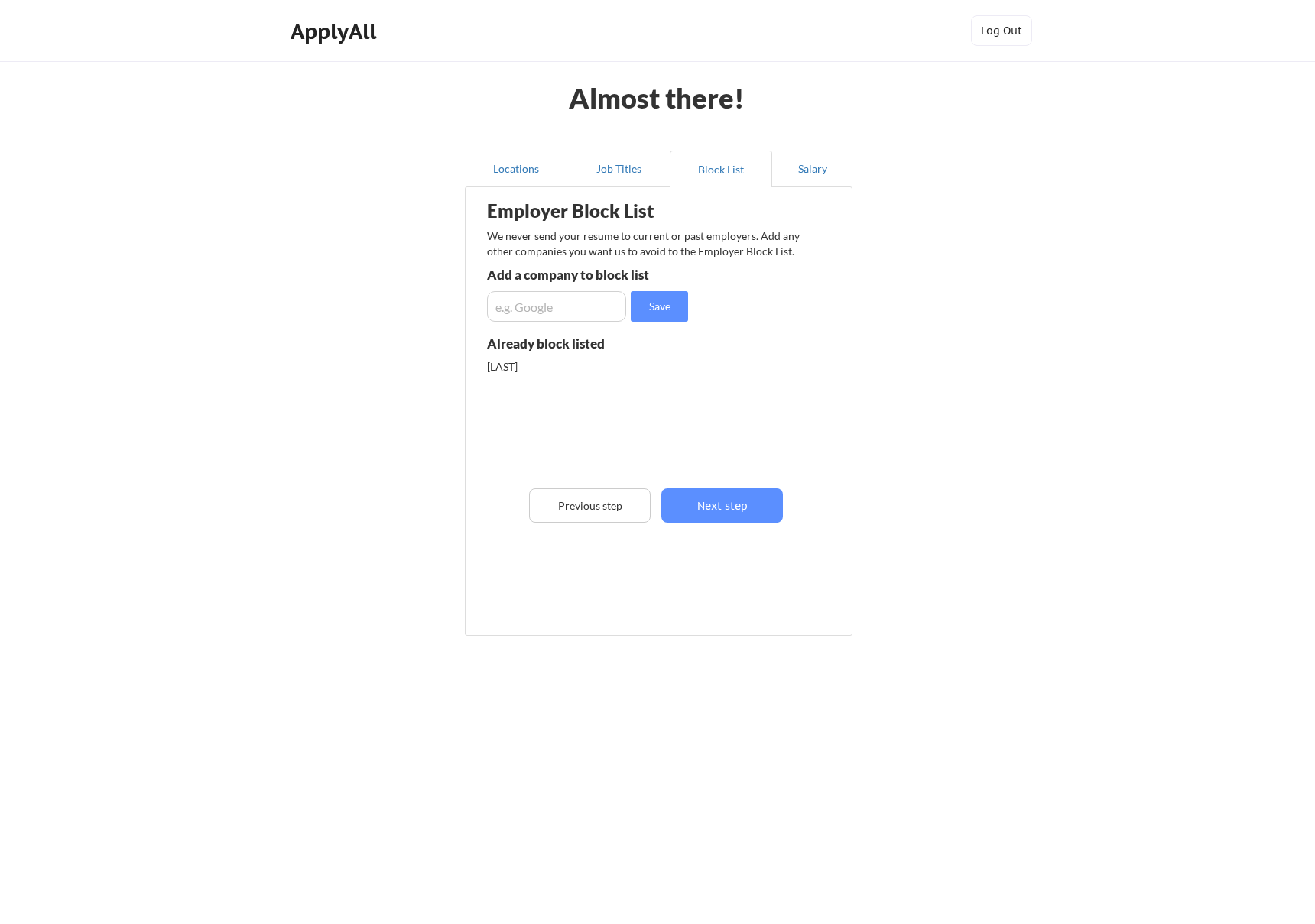 click at bounding box center (557, 306) 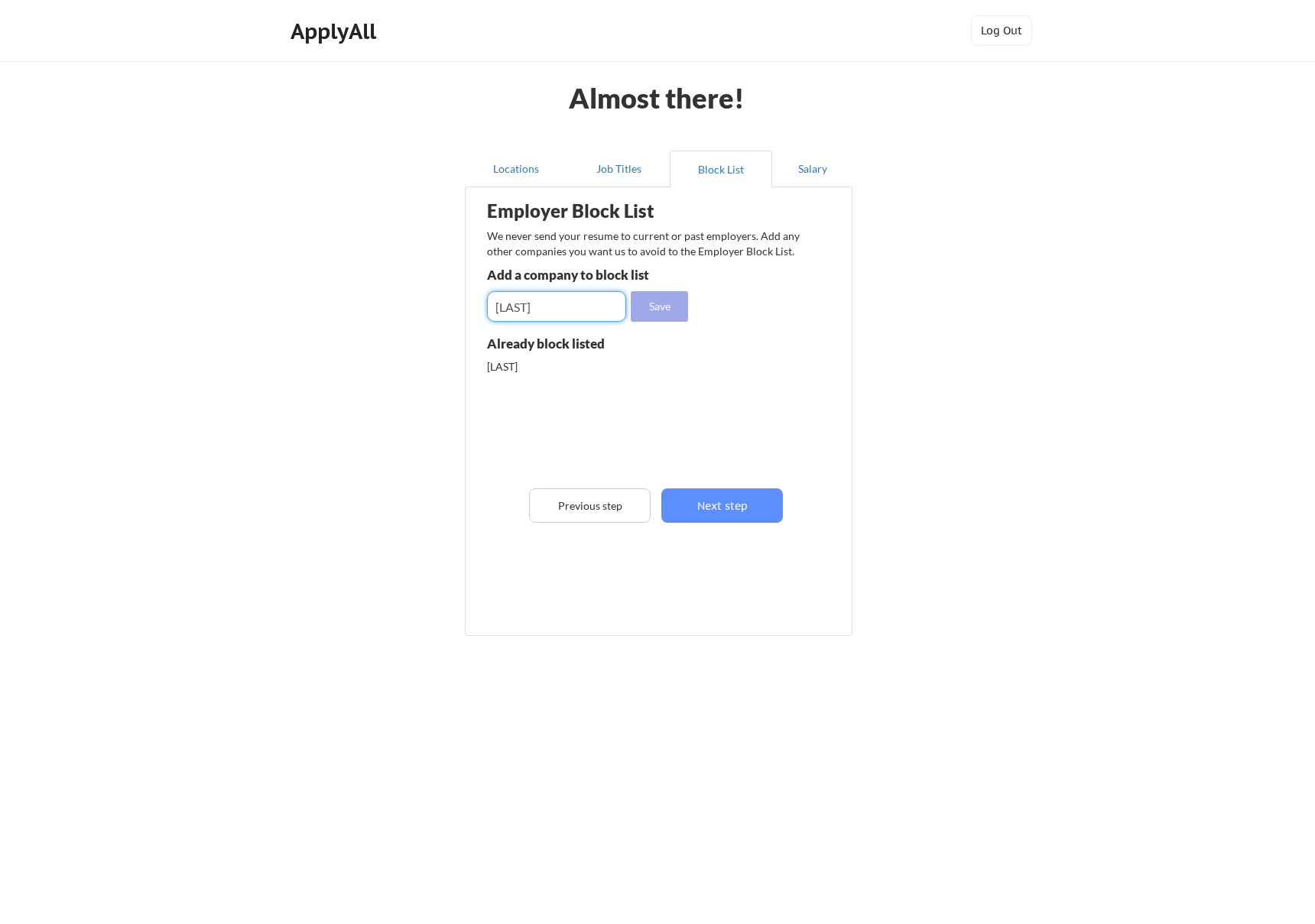 type on "[LAST]" 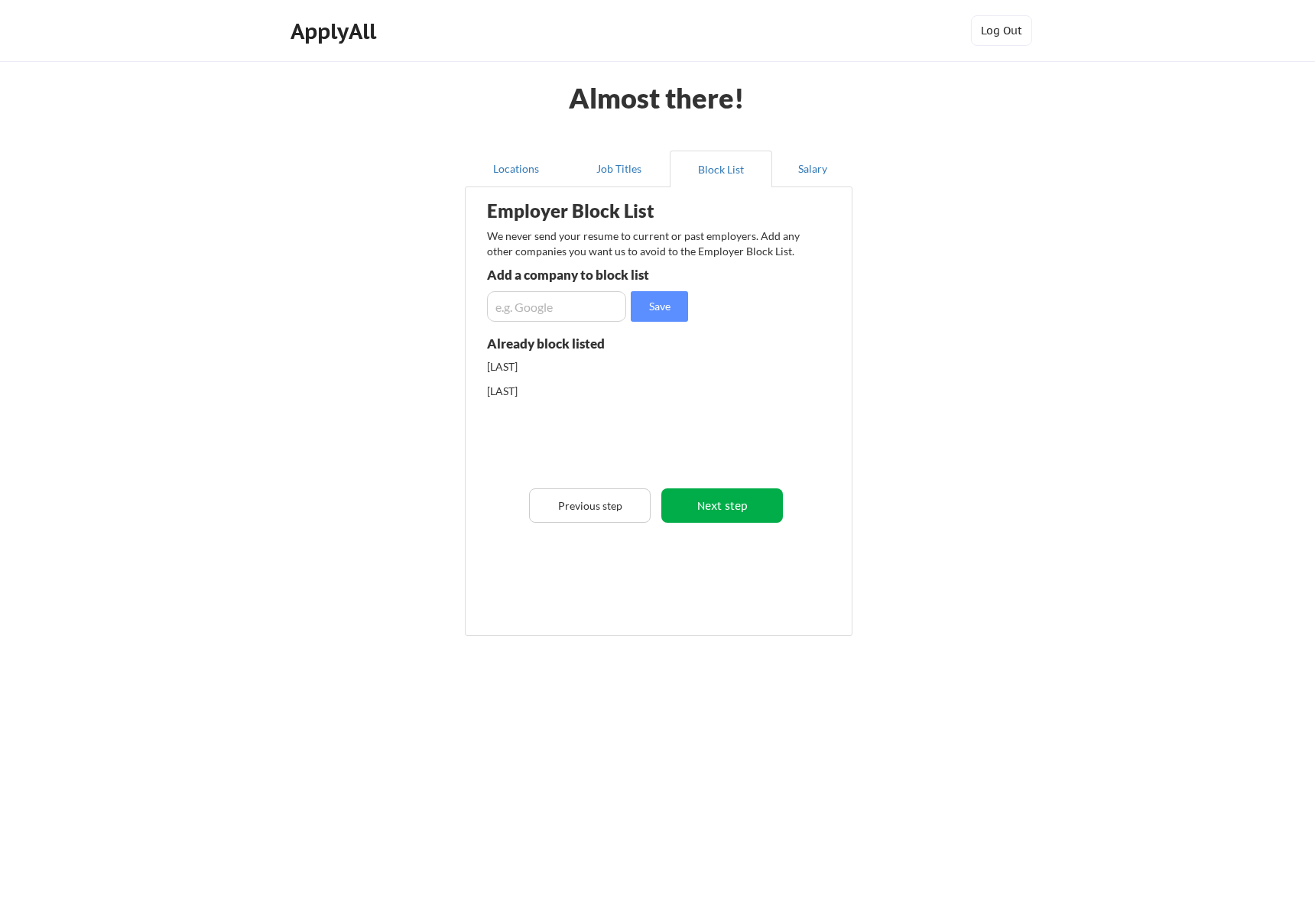 click on "Next step" at bounding box center (722, 505) 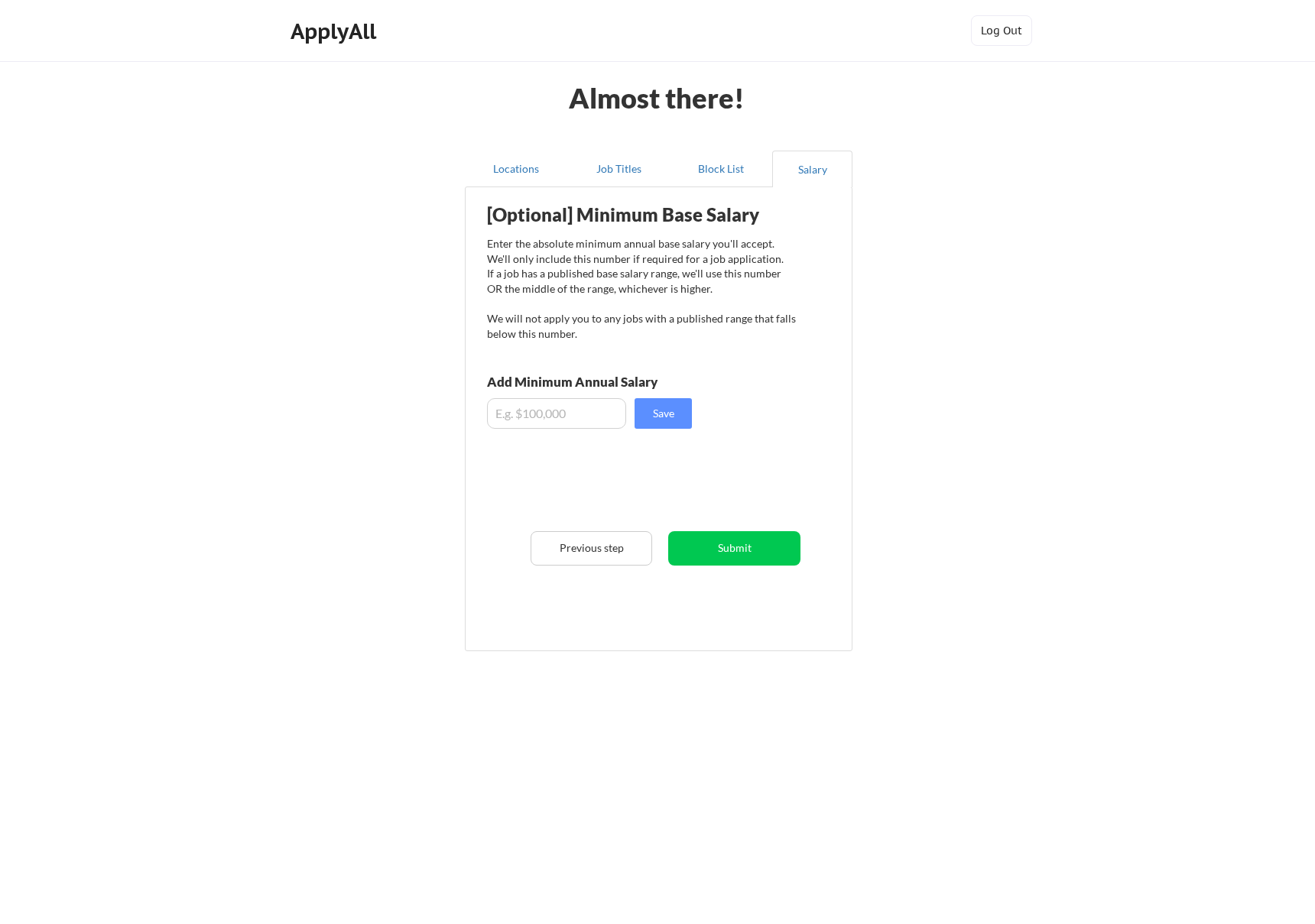 click at bounding box center [557, 413] 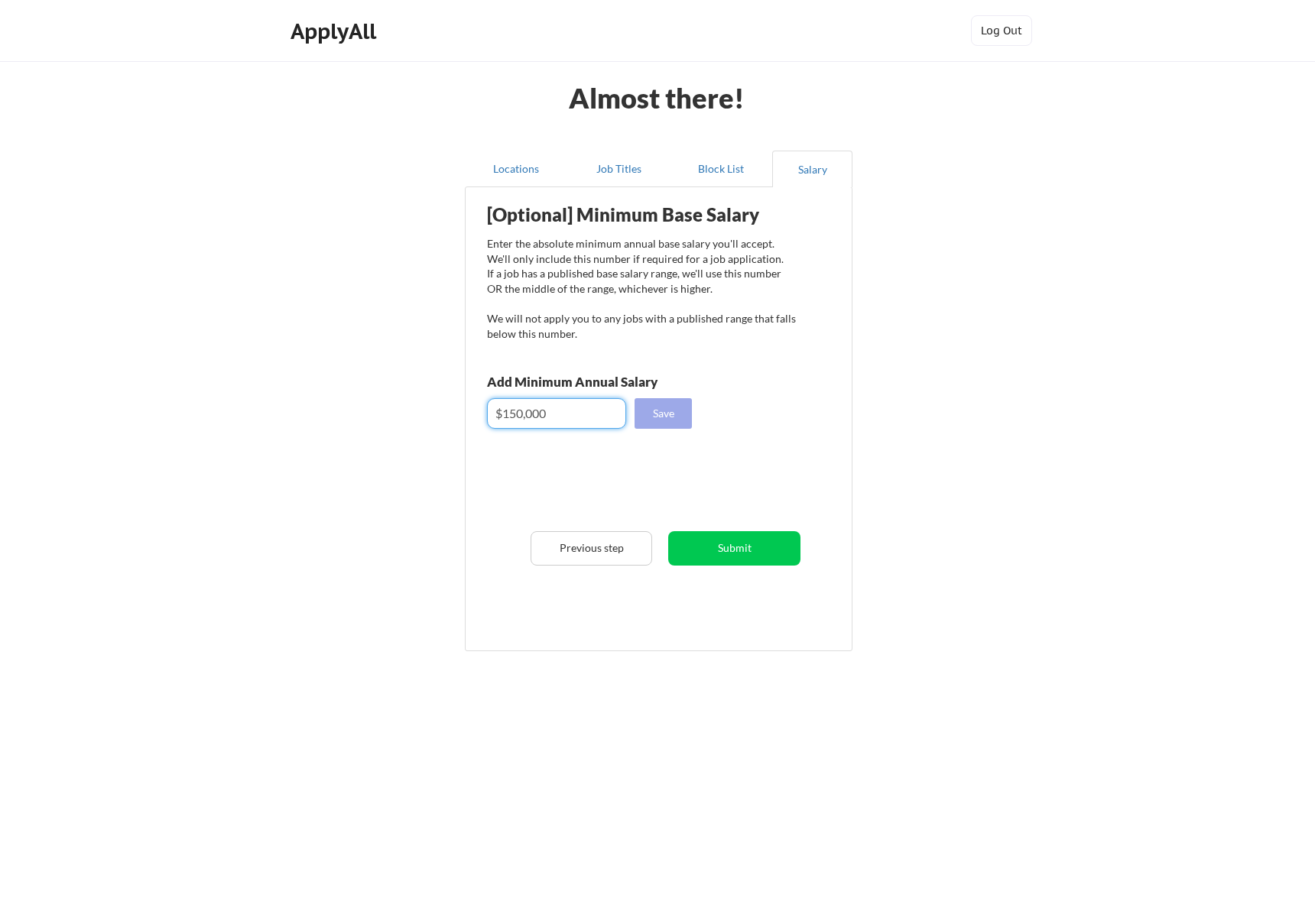 type on "$150,000" 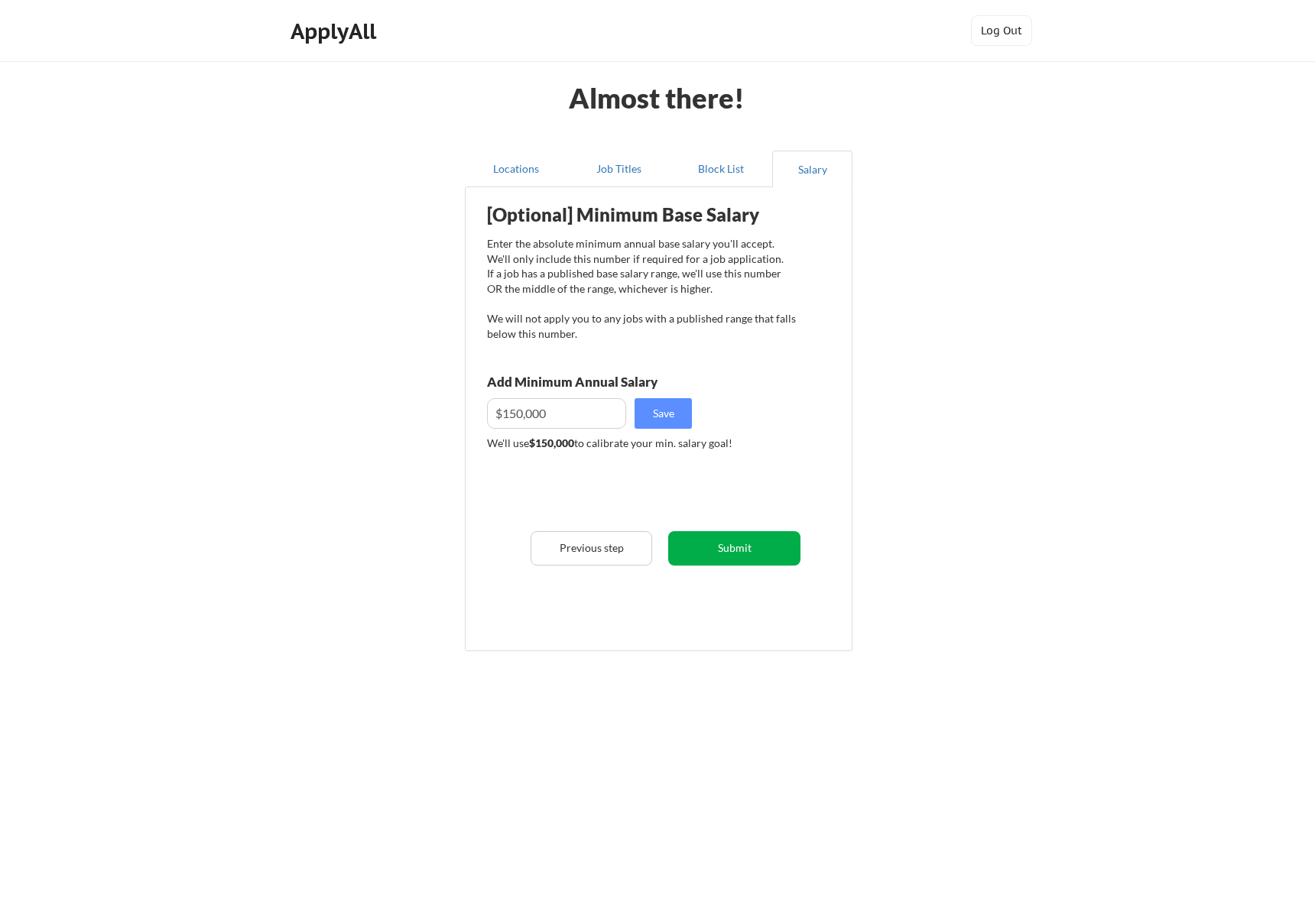 click on "Submit" at bounding box center [734, 548] 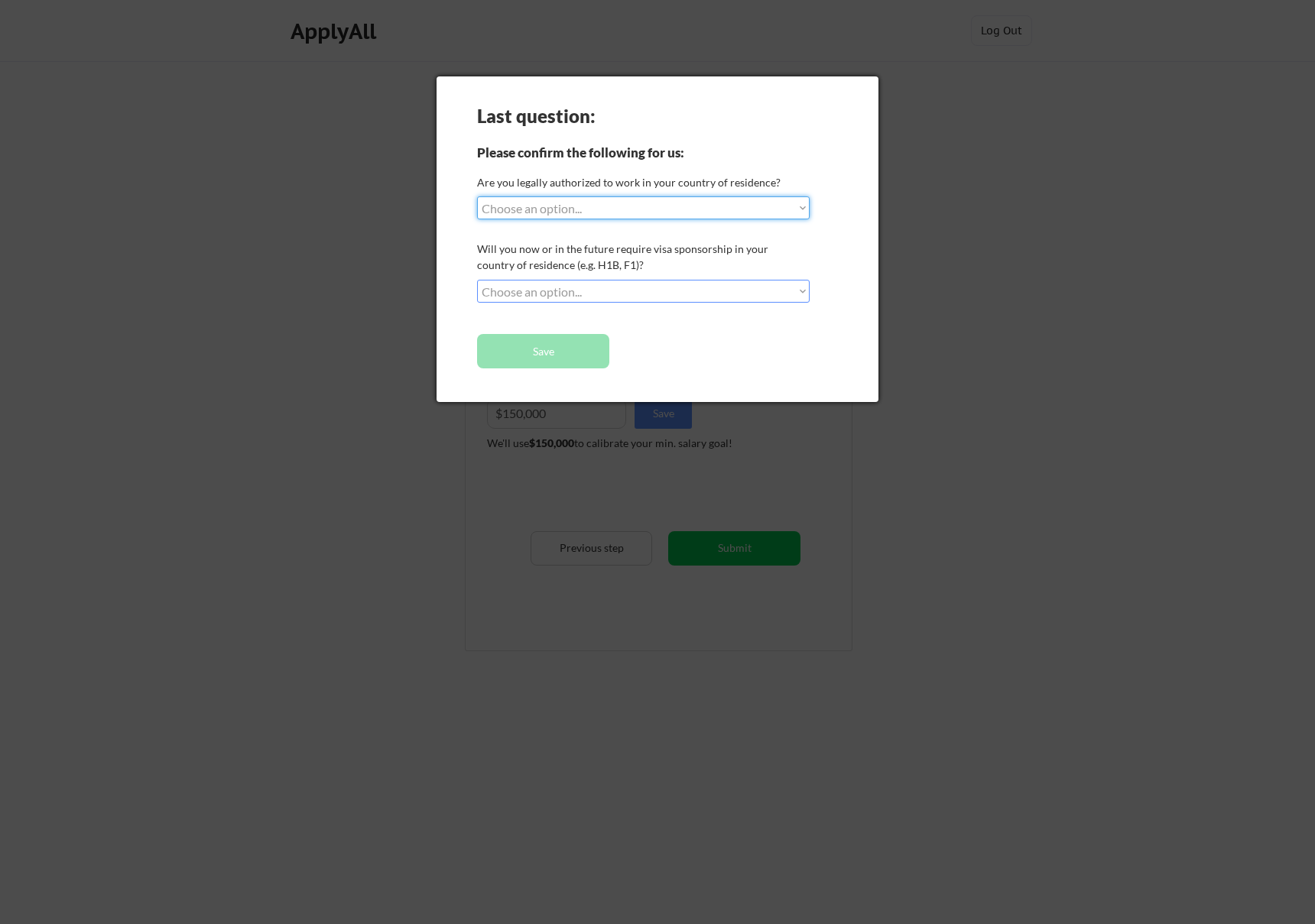 click on "Choose an option... Yes, I am a US Citizen Yes, I am a Canadian Citizen Yes, I am a US Green Card Holder Yes, I am an Other Permanent Resident Yes, I am here on a visa (H1B, OPT, etc.) No, I am not (yet) authorized" at bounding box center [643, 208] 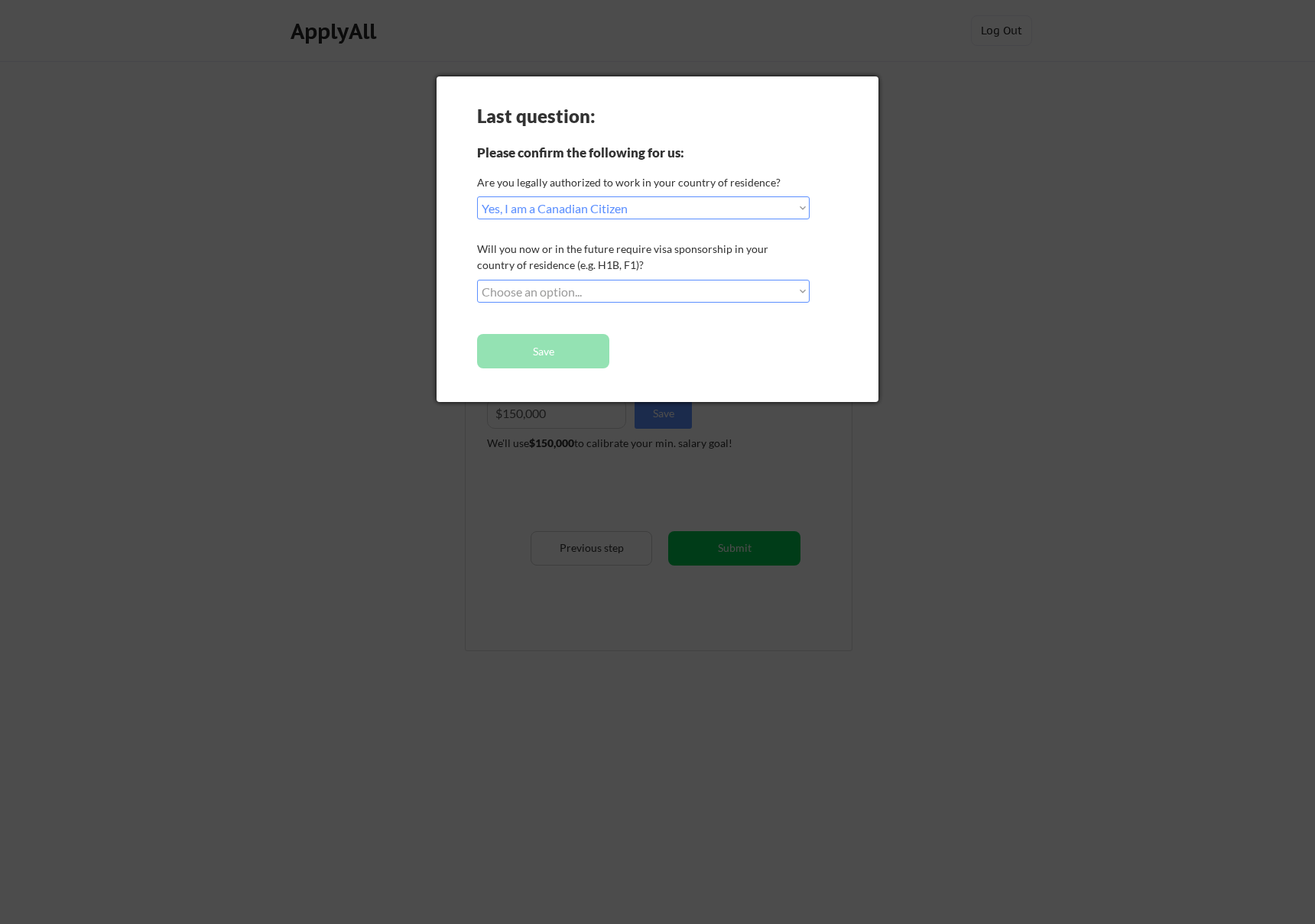 click on "Choose an option... No, I will not need sponsorship Yes, I will need sponsorship" at bounding box center (643, 291) 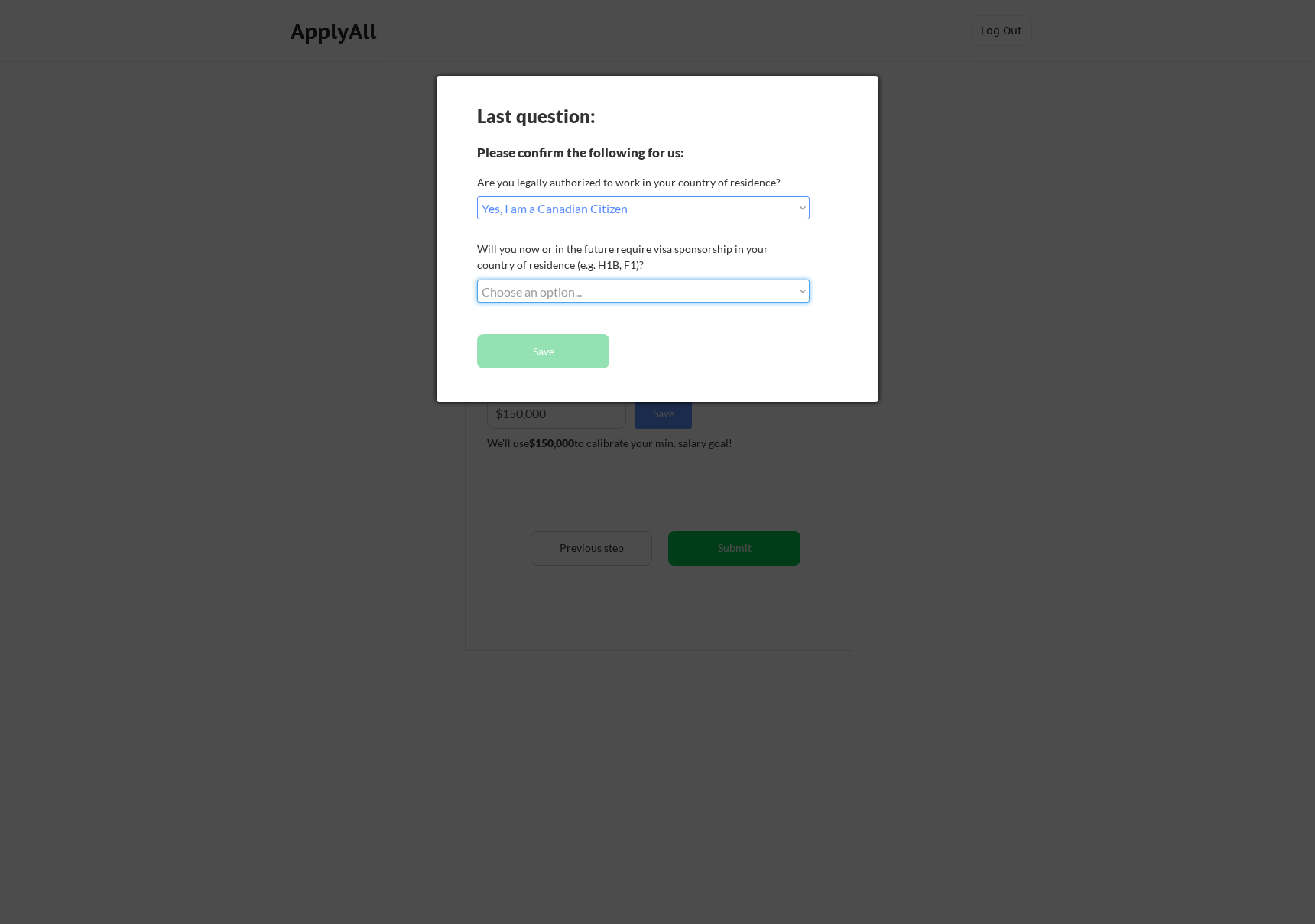 select on ""no__i_will_not_need_sponsorship"" 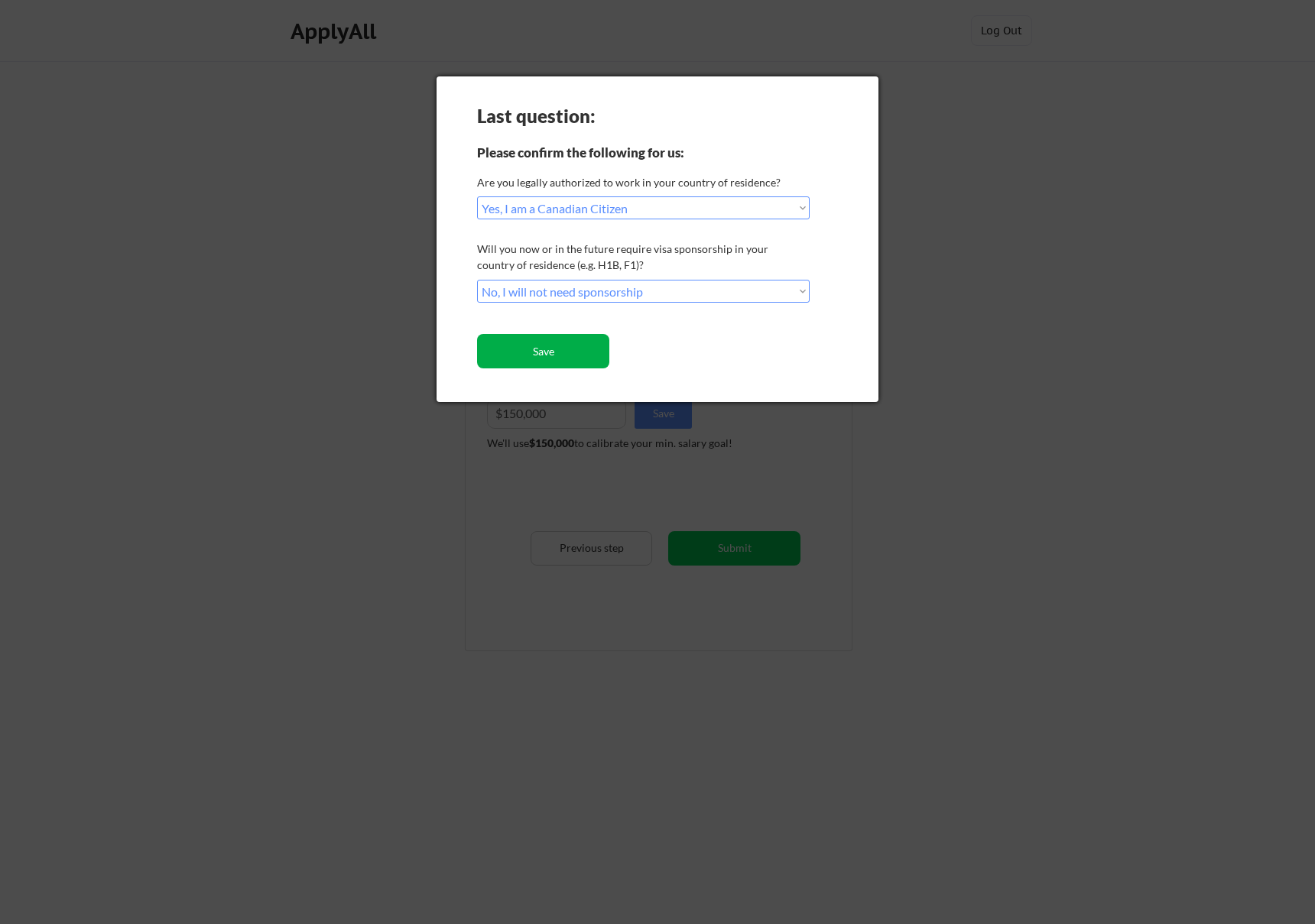click on "Save" at bounding box center (543, 351) 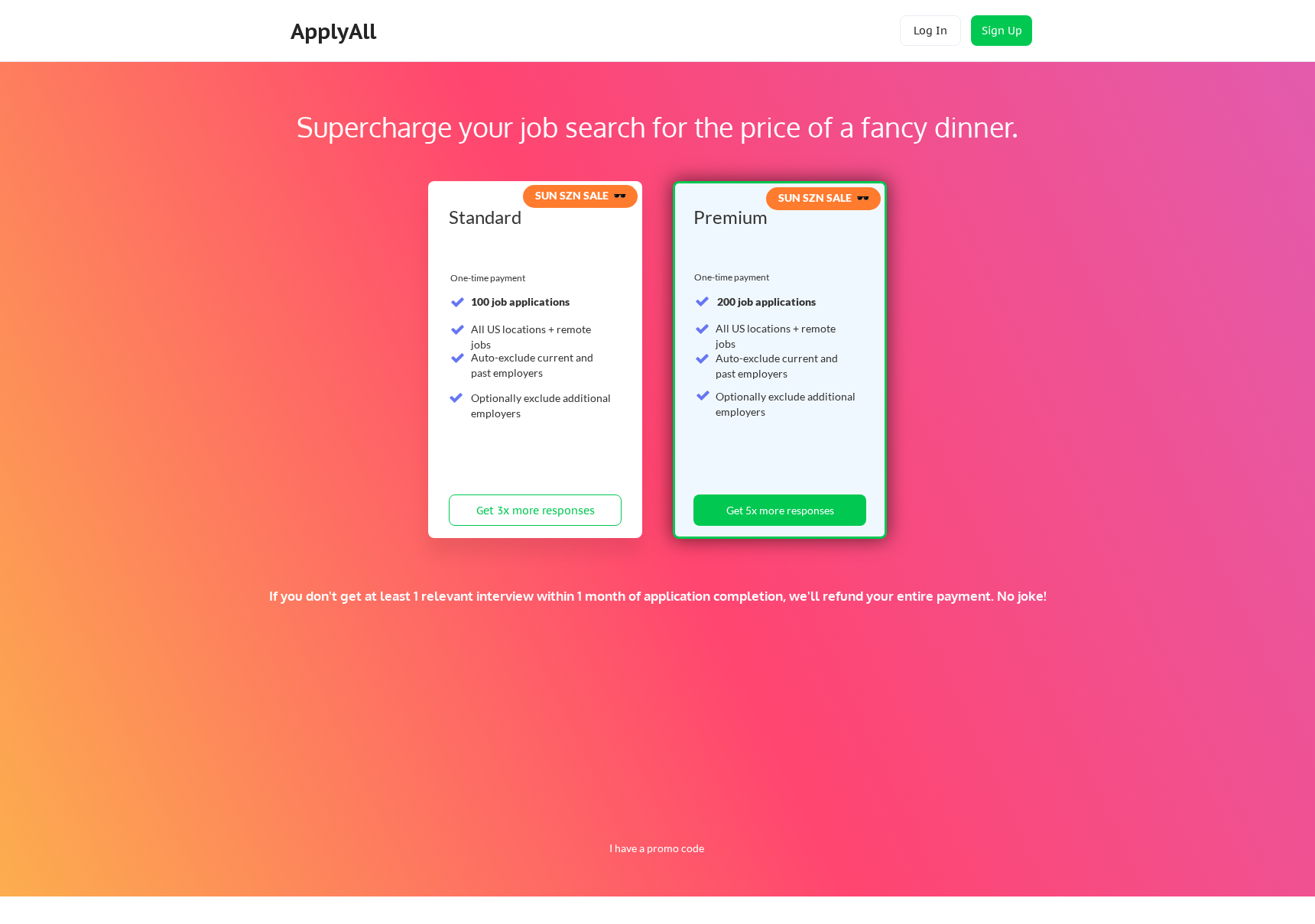 scroll, scrollTop: 0, scrollLeft: 0, axis: both 